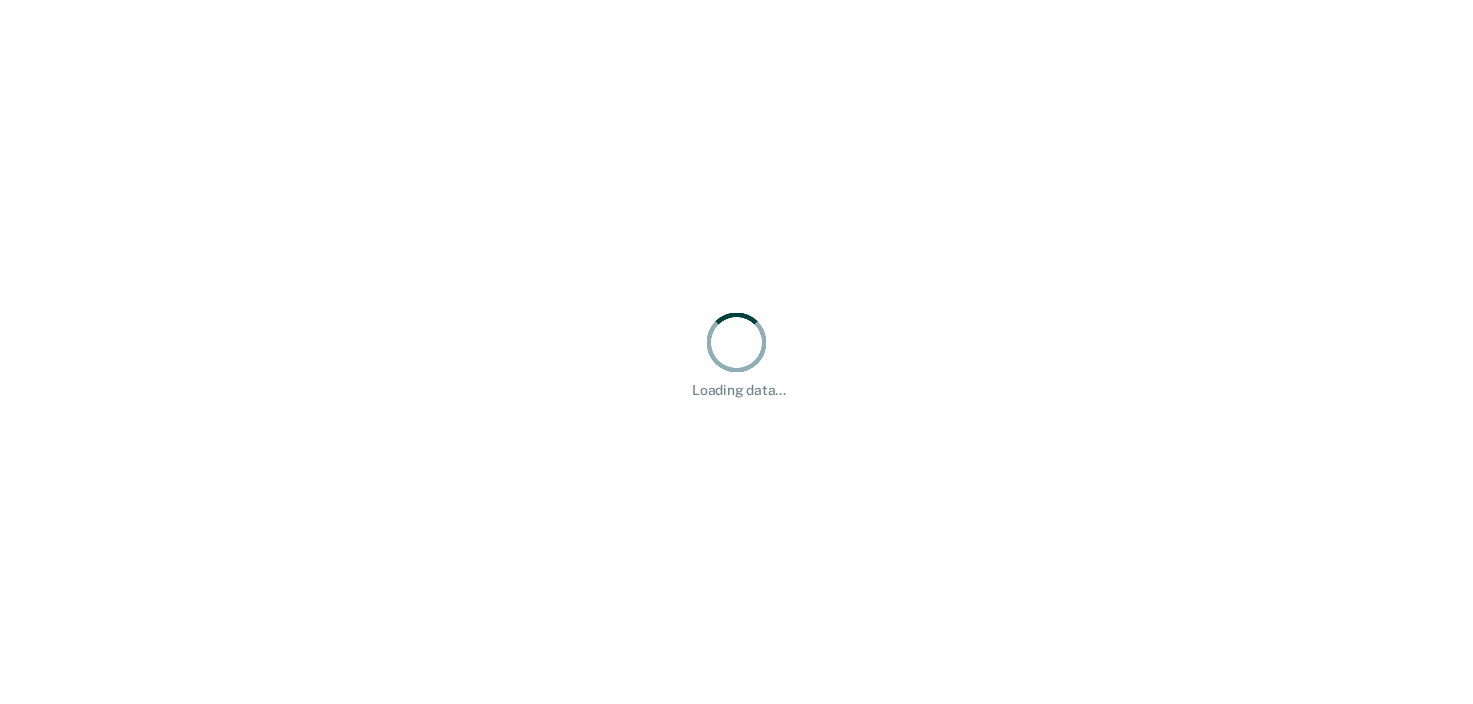 scroll, scrollTop: 0, scrollLeft: 0, axis: both 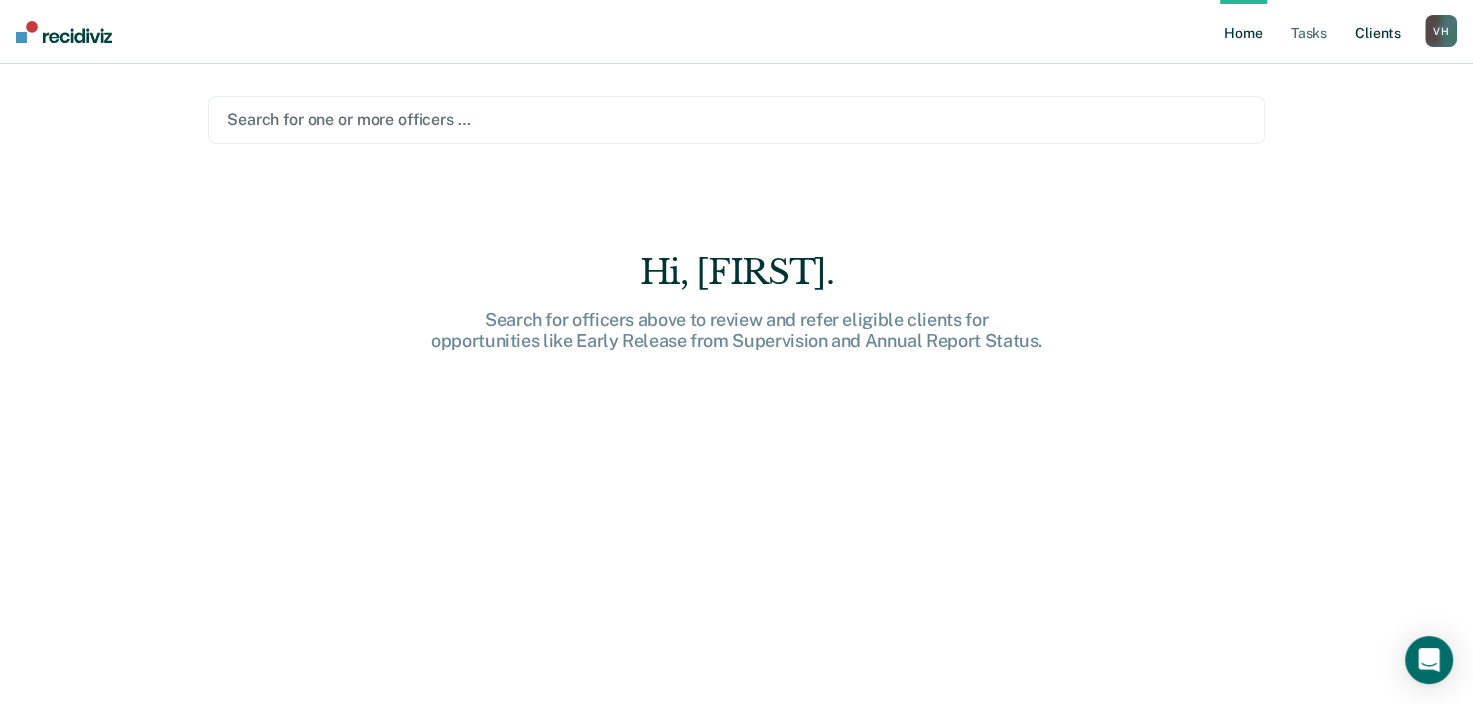 click on "Client s" at bounding box center [1378, 32] 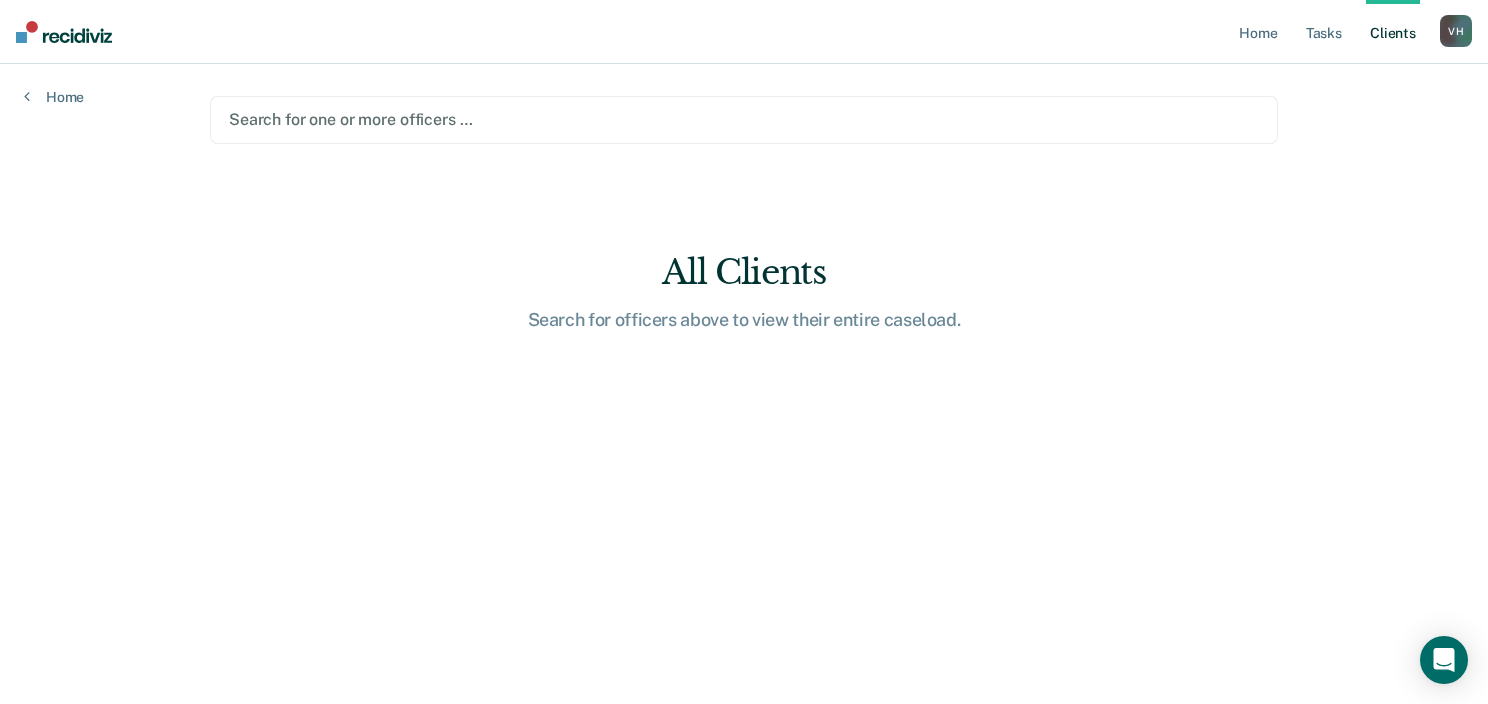 click at bounding box center (744, 119) 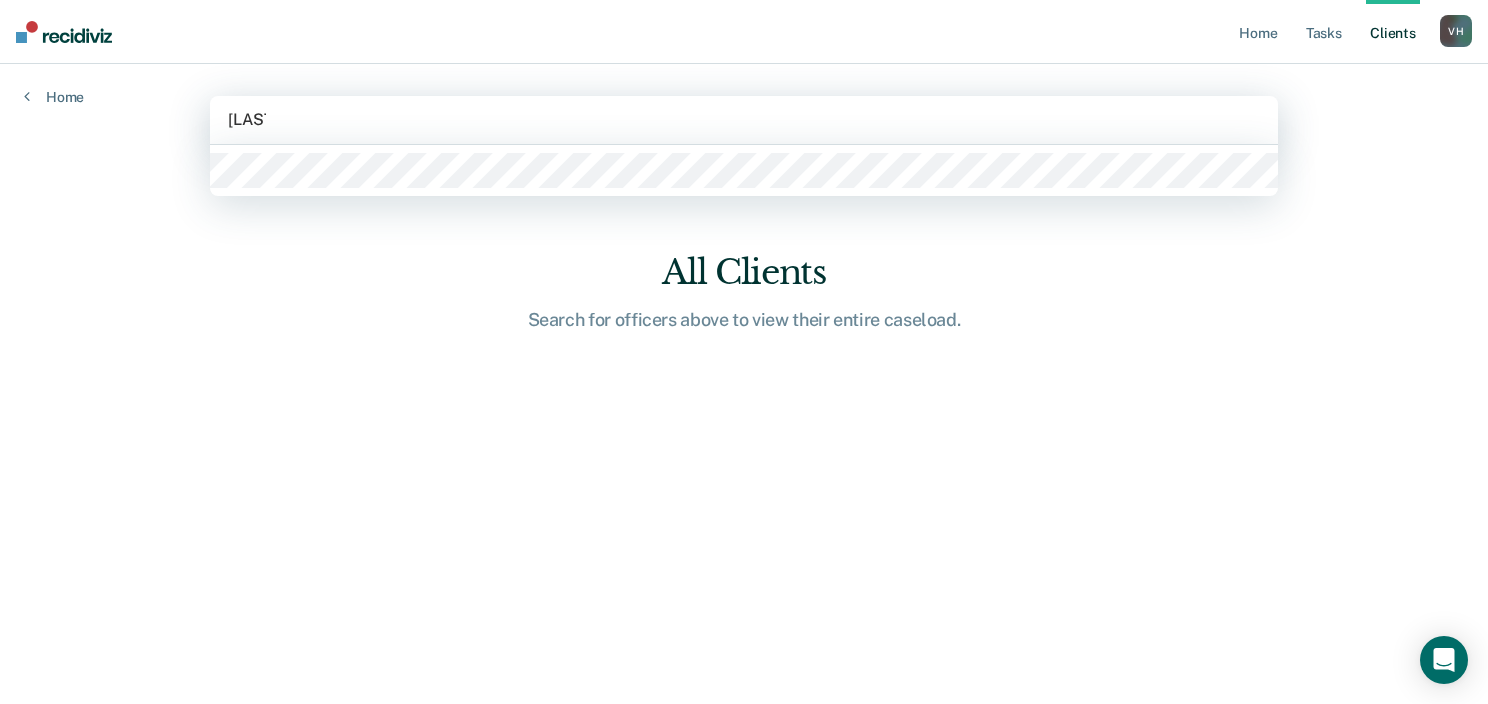 type on "[LAST]" 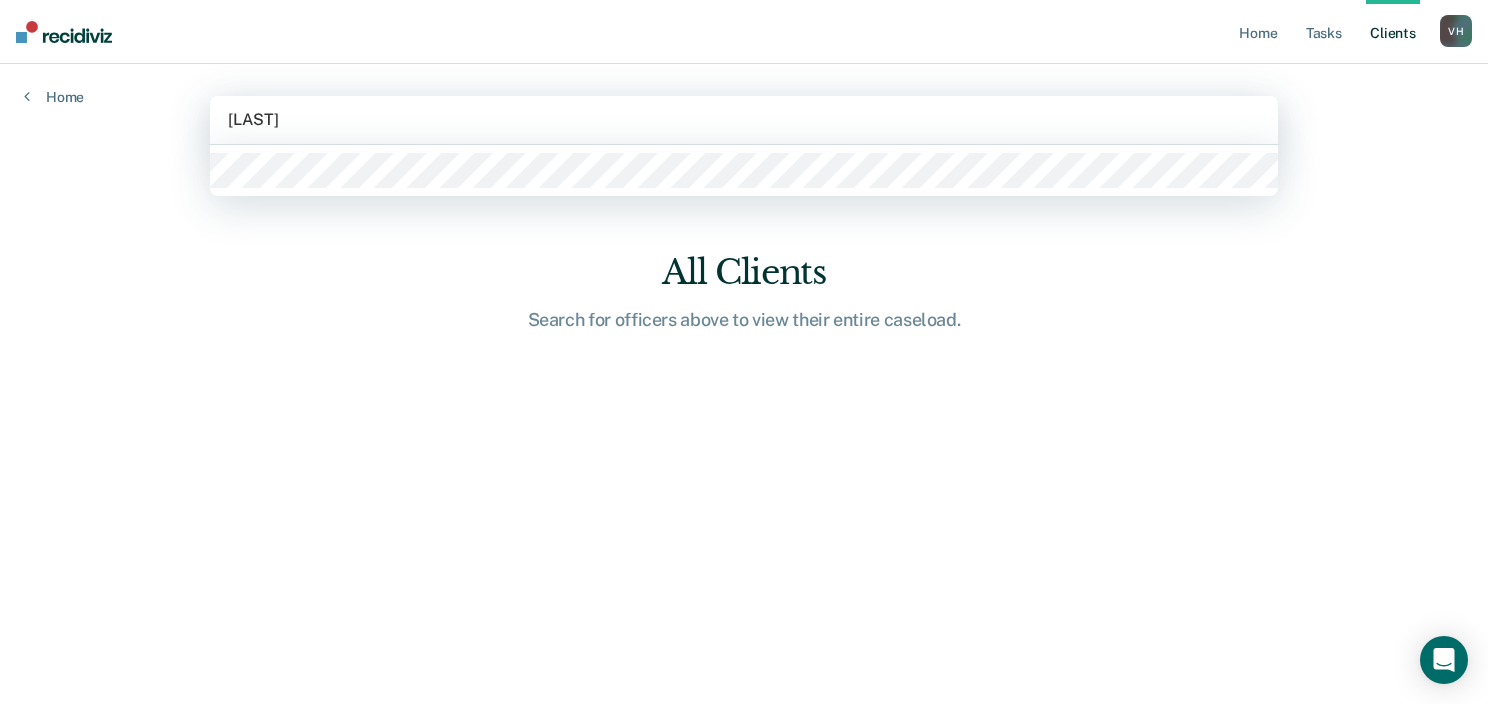 type 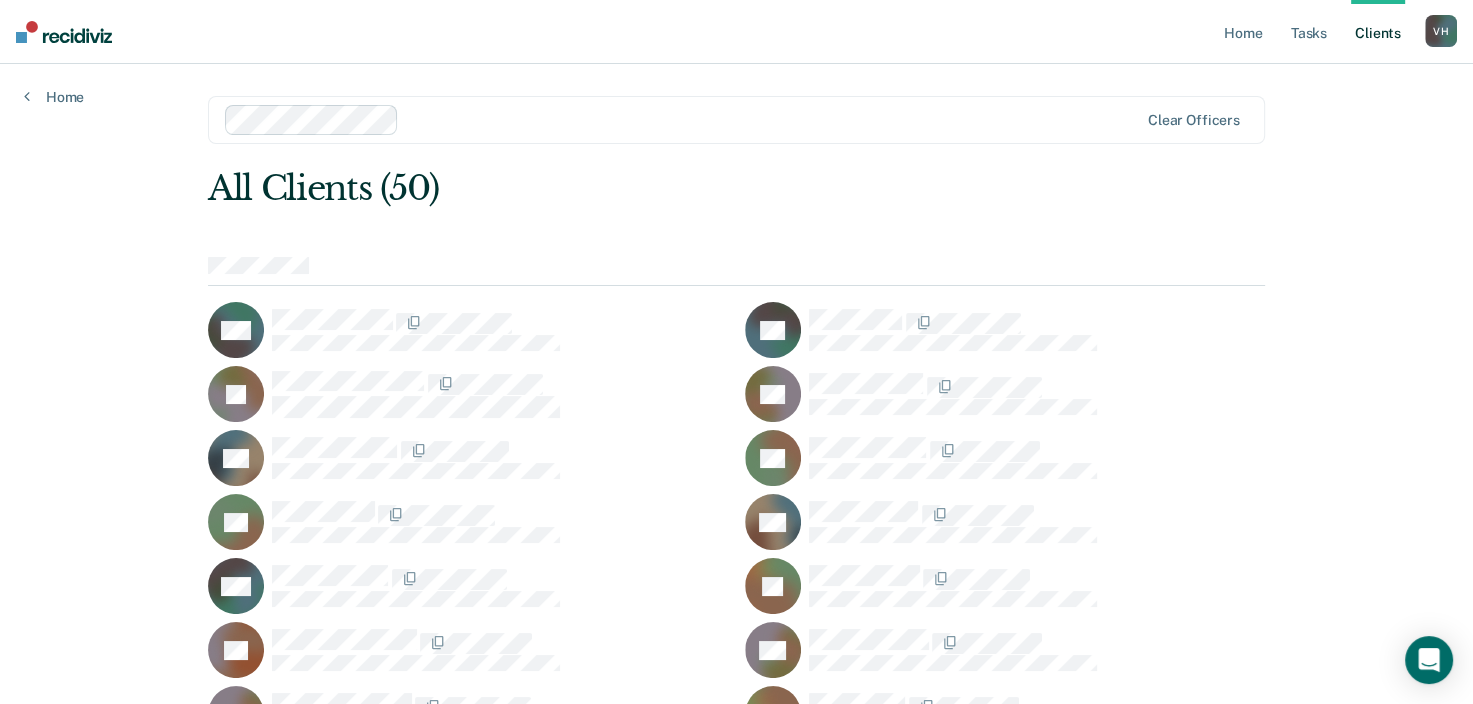 click on "Client s" at bounding box center (1378, 32) 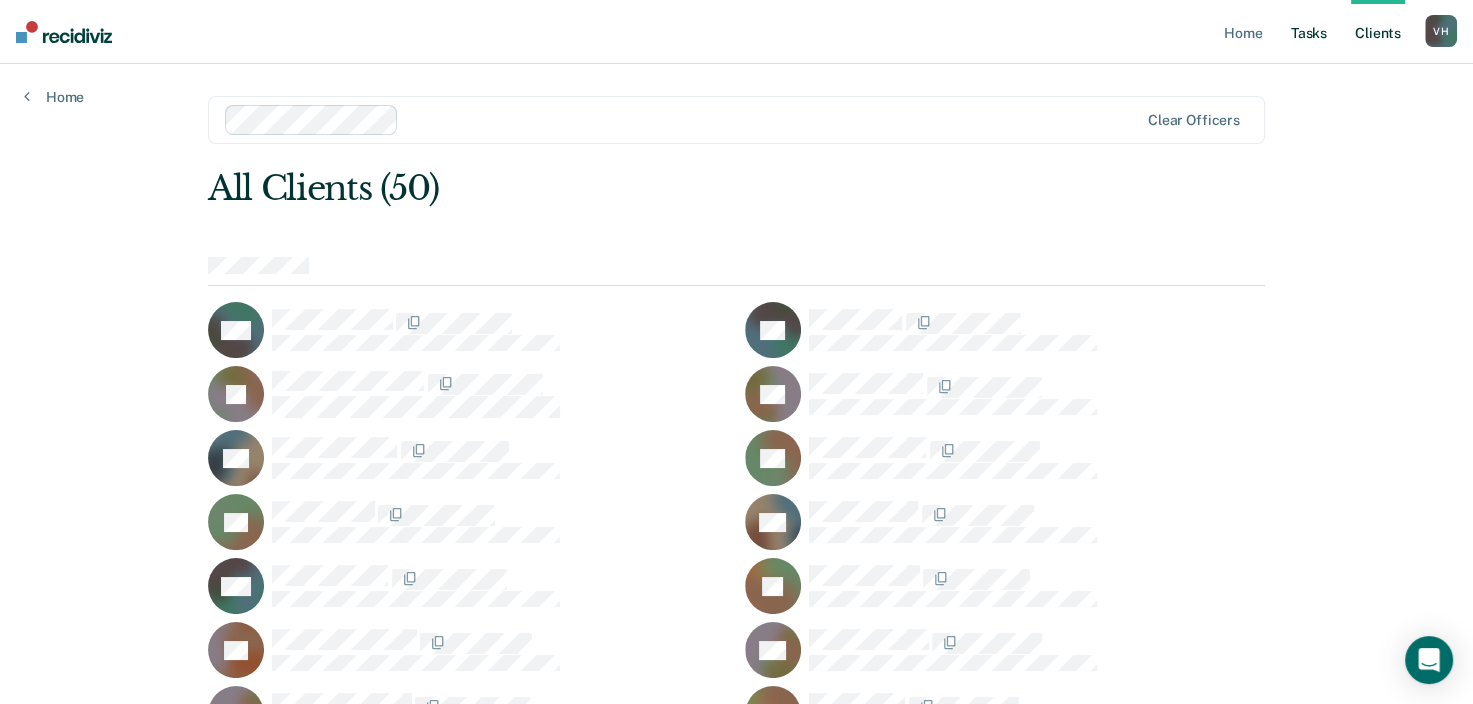 click on "Tasks" at bounding box center (1309, 32) 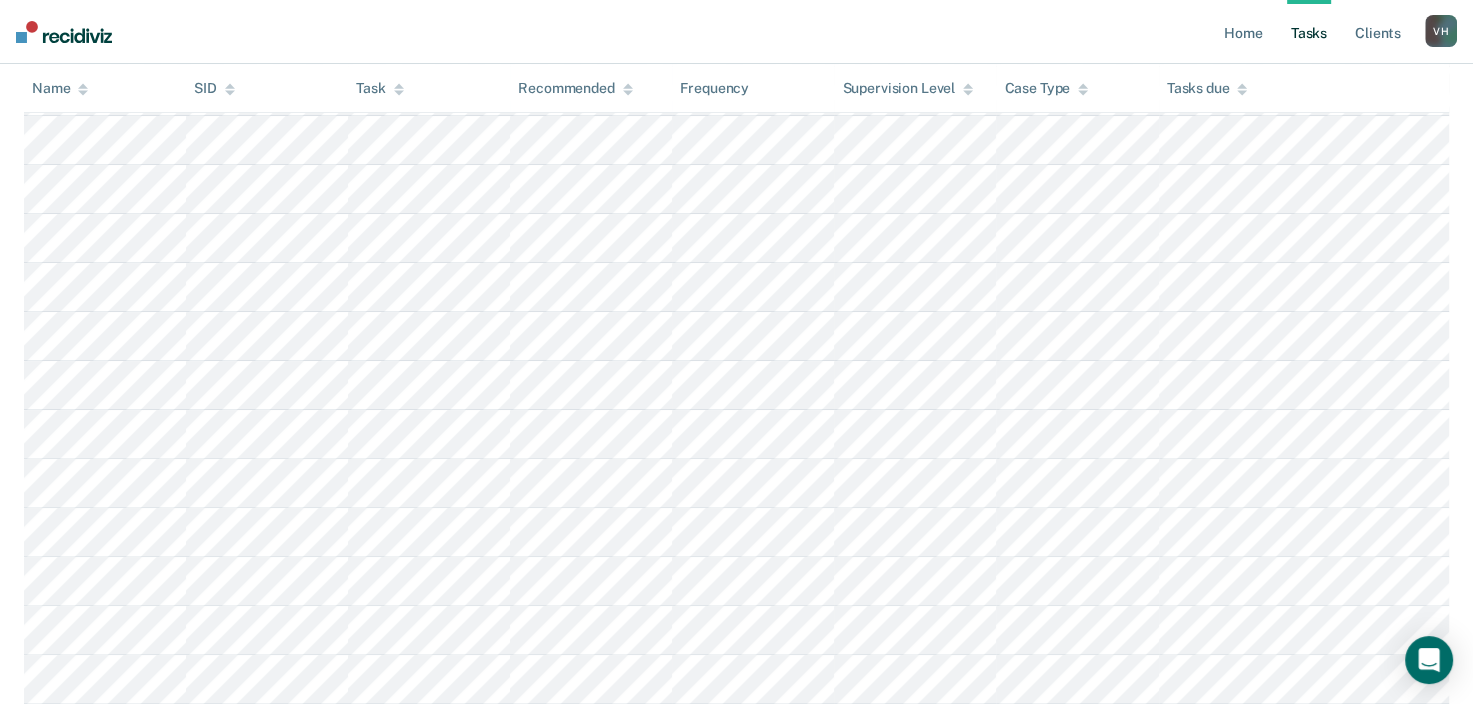 scroll, scrollTop: 504, scrollLeft: 0, axis: vertical 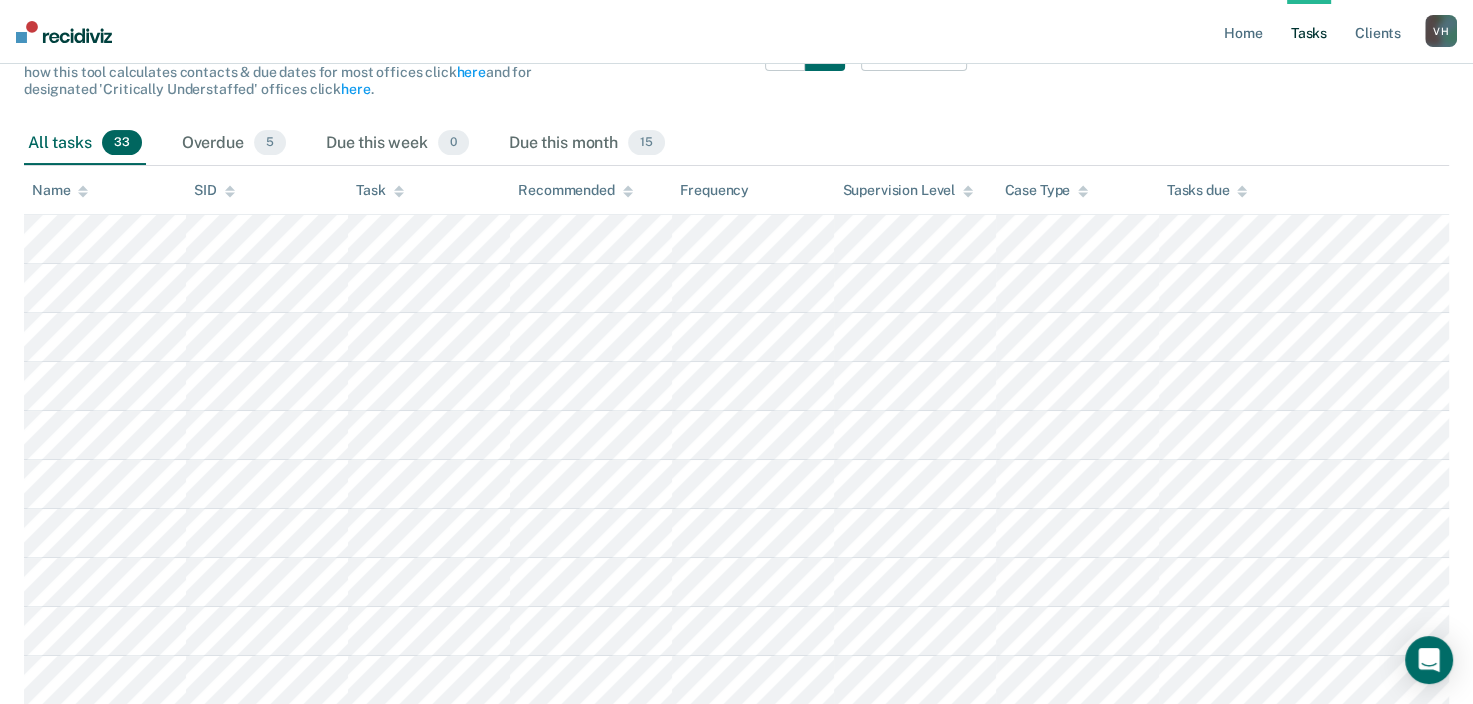click on "Overdue 5" at bounding box center [234, 144] 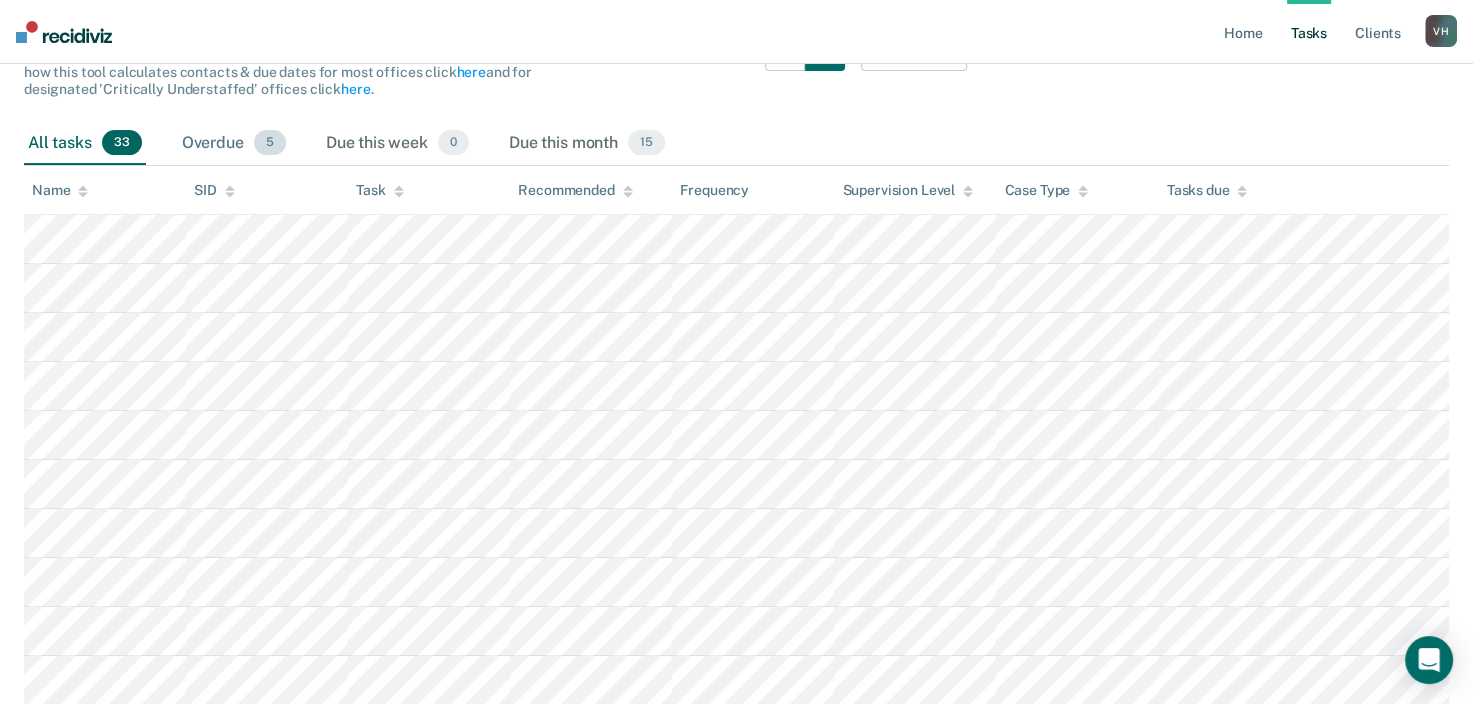 scroll, scrollTop: 71, scrollLeft: 0, axis: vertical 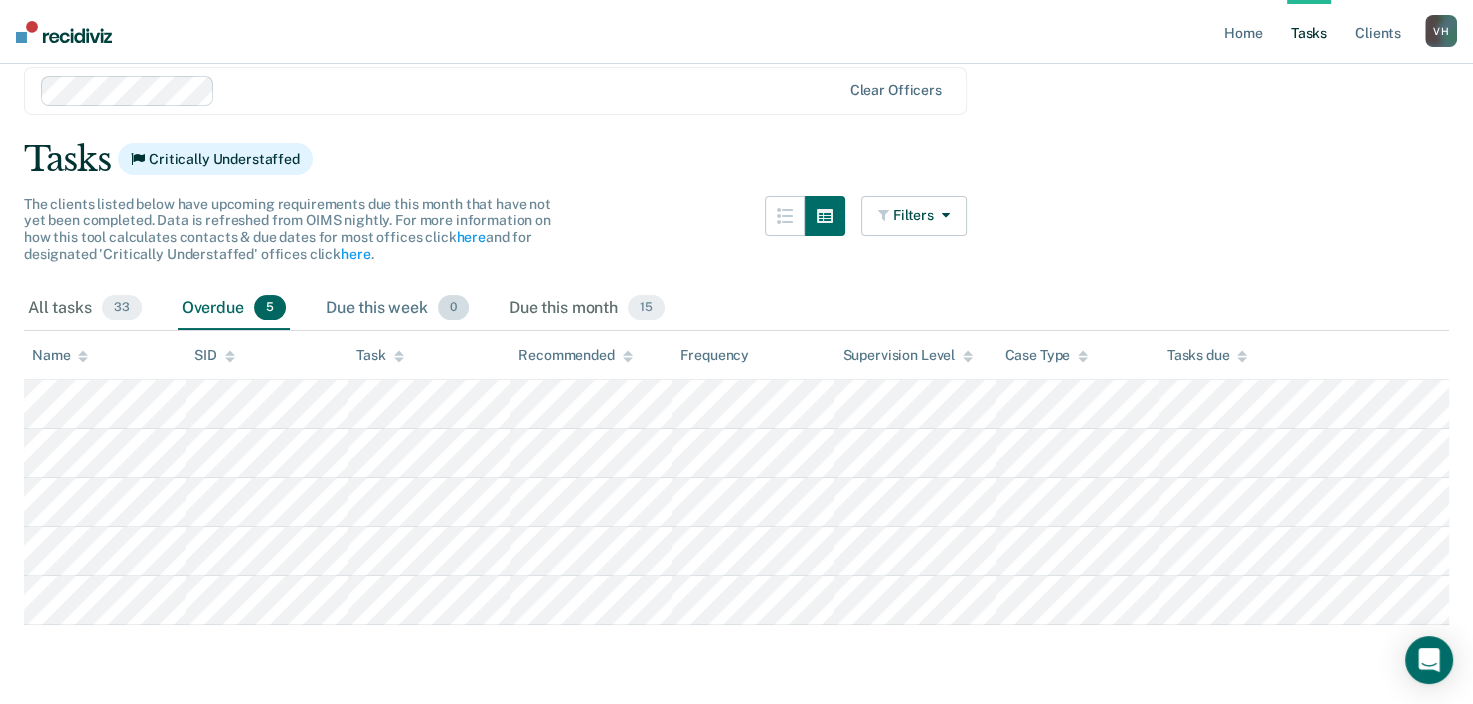 click on "Due this week 0" at bounding box center [397, 309] 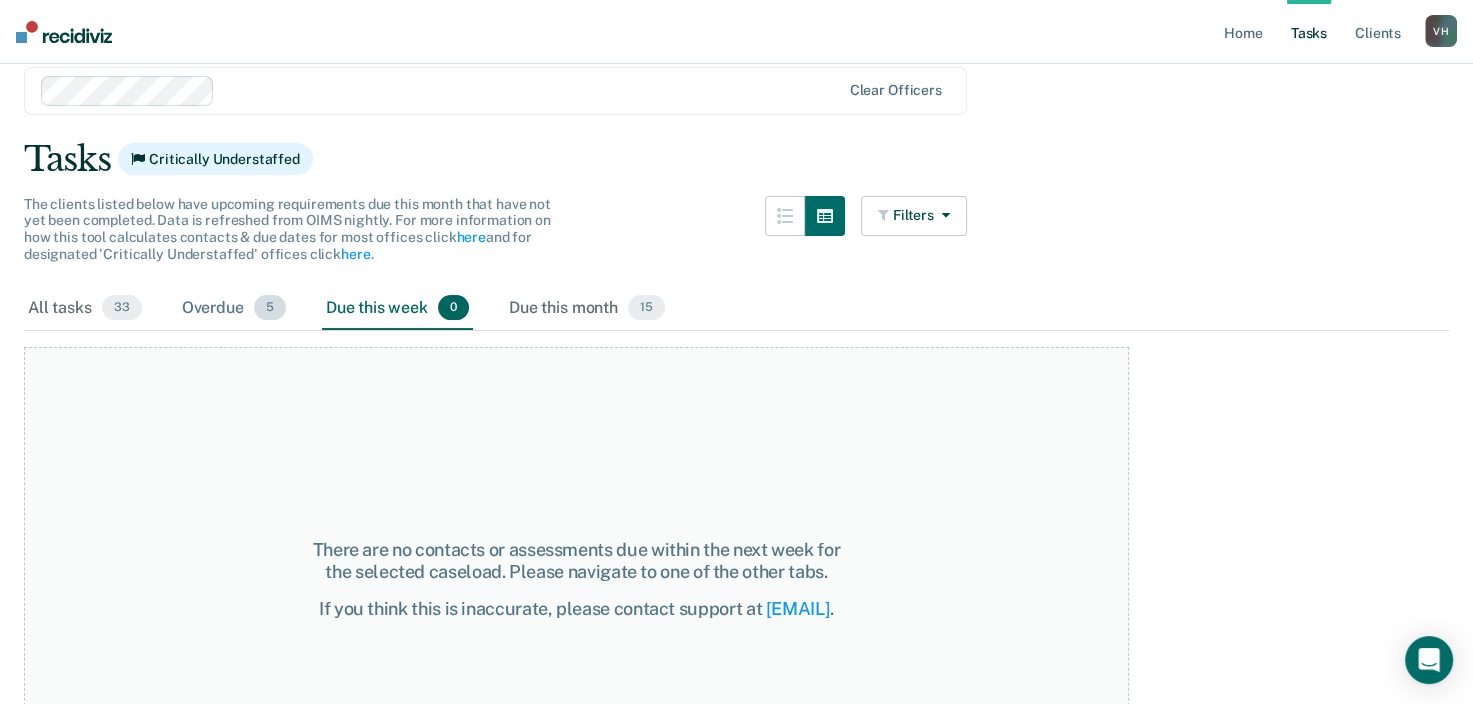click on "Overdue 5" at bounding box center [234, 309] 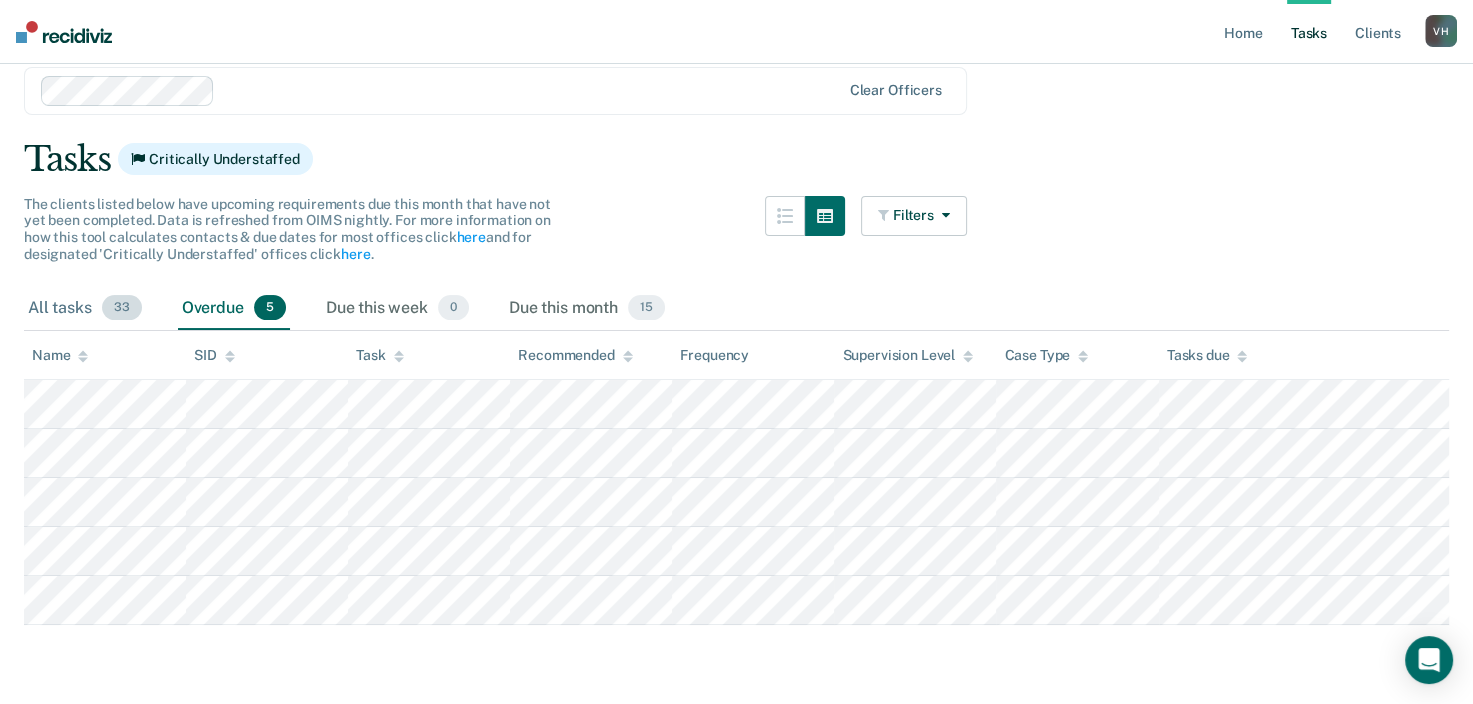 click on "All tasks 33" at bounding box center (85, 309) 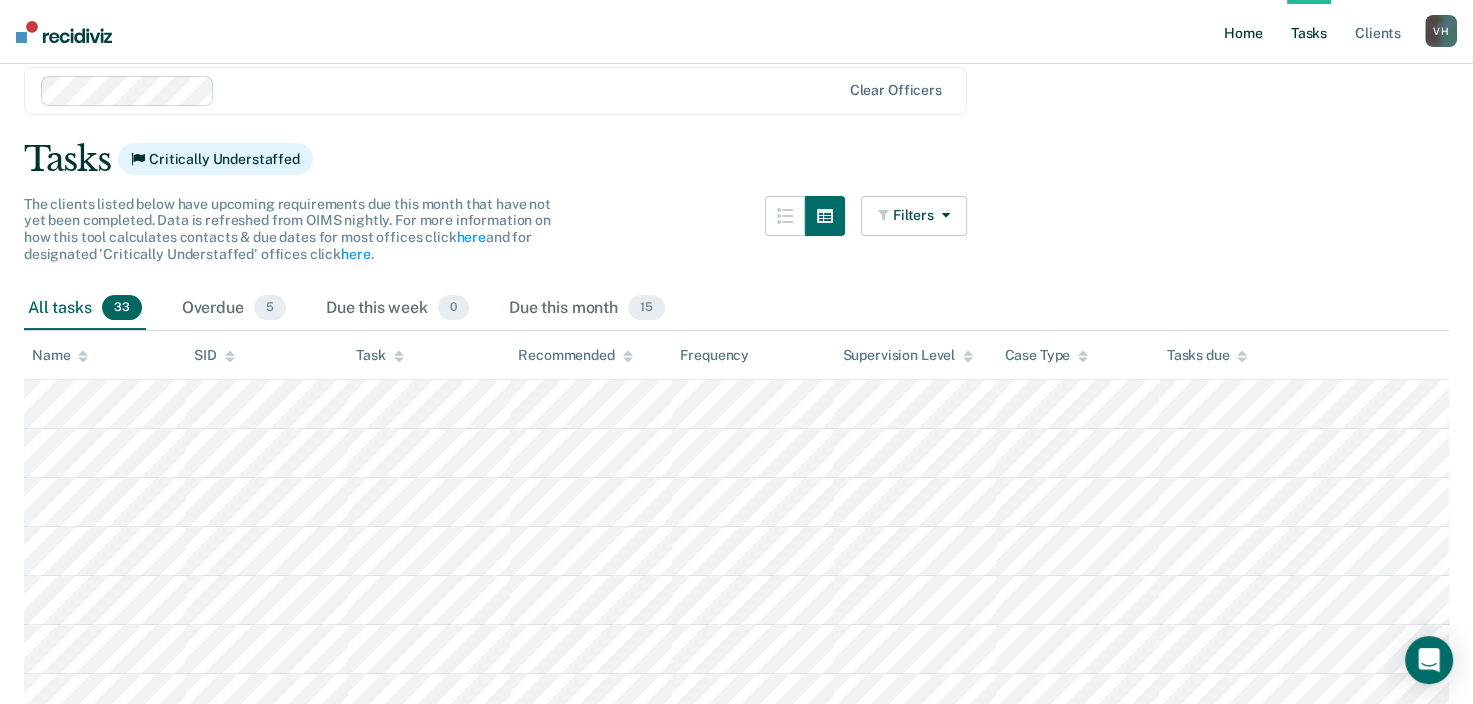 drag, startPoint x: 1251, startPoint y: 32, endPoint x: 1235, endPoint y: 32, distance: 16 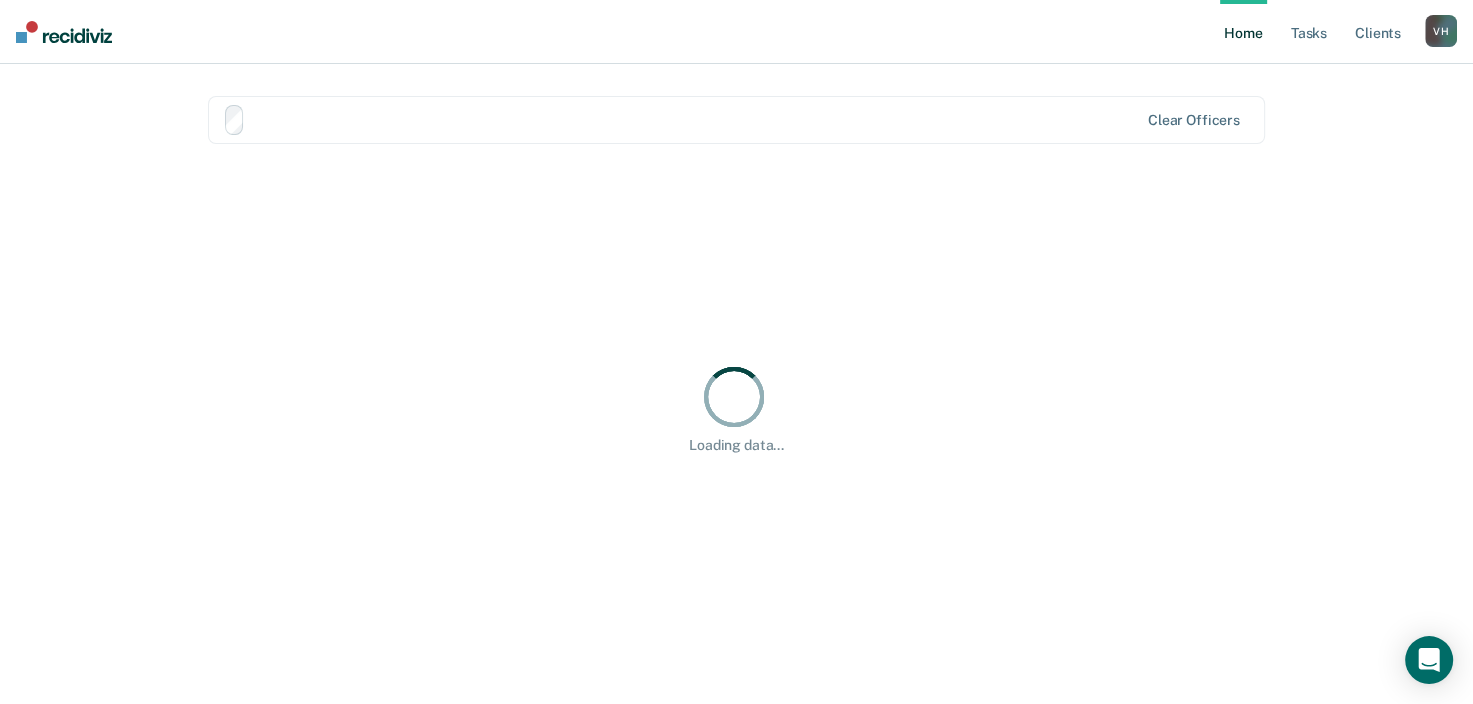 scroll, scrollTop: 0, scrollLeft: 0, axis: both 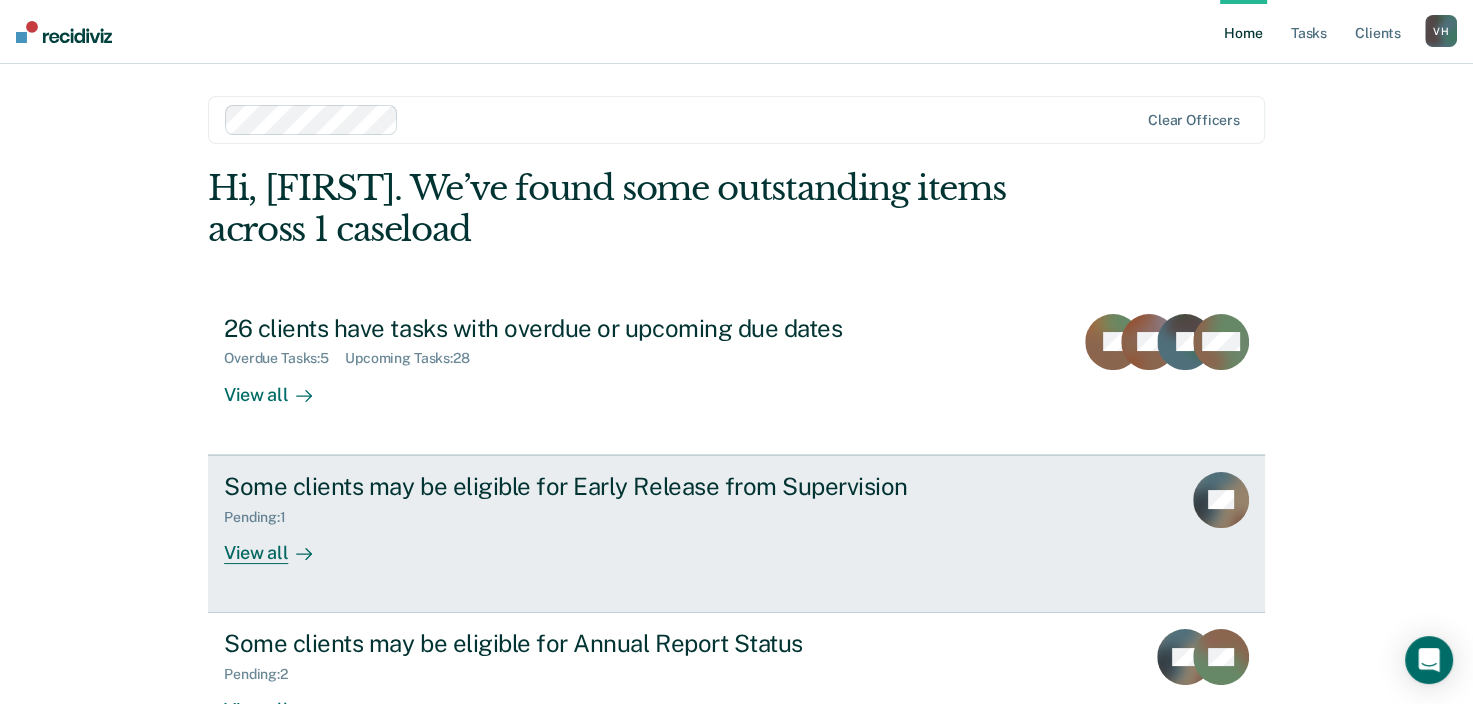 click on "View all" at bounding box center (280, 544) 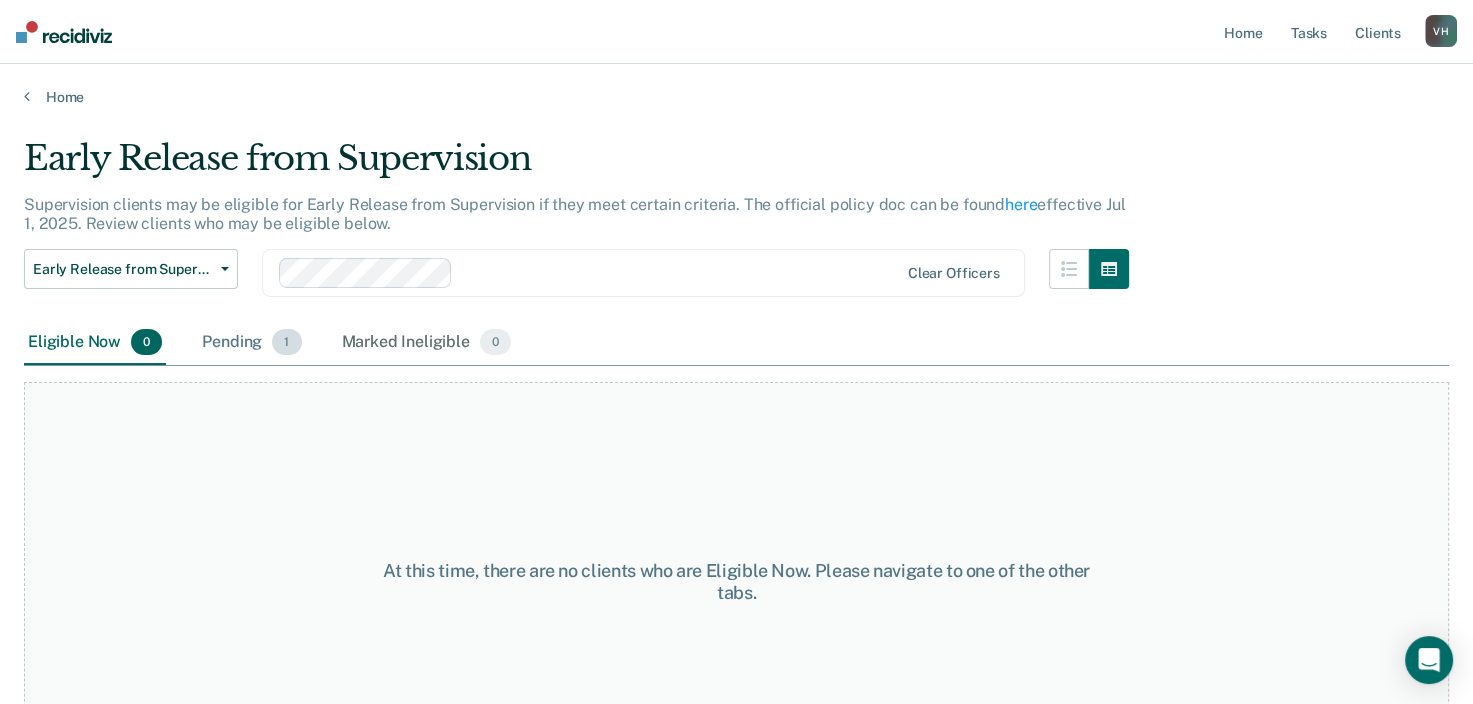 click on "Pending 1" at bounding box center (251, 343) 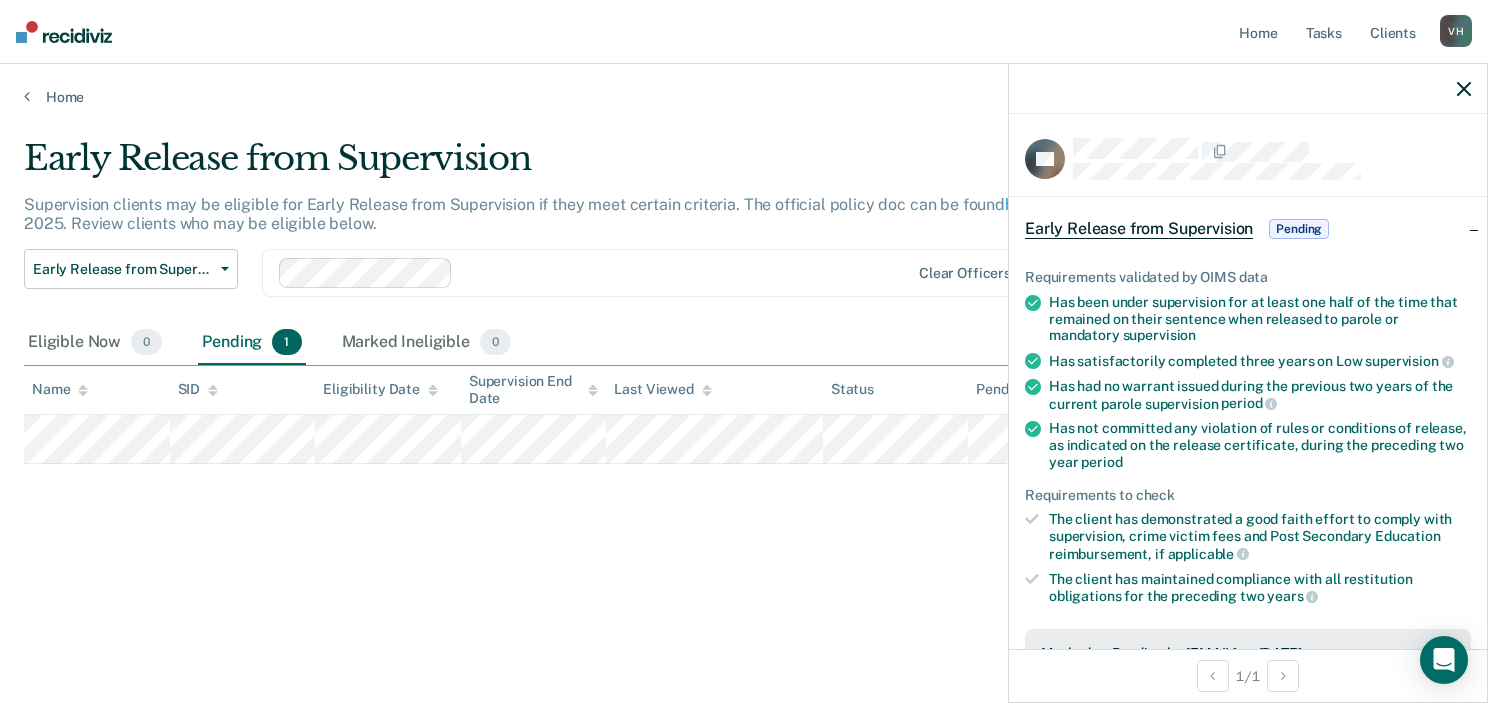 click on "Early Release from Supervision   Supervision clients may be eligible for Early Release from Supervision if they meet certain criteria. The official policy doc can be found  here  effective Jul 1, 2025. Review clients who may be eligible below. Early Release from Supervision Early Release from Supervision Annual Report Status Clear   officers Eligible Now 0 Pending 1 Marked Ineligible 0
To pick up a draggable item, press the space bar.
While dragging, use the arrow keys to move the item.
Press space again to drop the item in its new position, or press escape to cancel.
Name SID Eligibility Date Supervision End Date Last Viewed Status Pending for Assigned to" at bounding box center [744, 346] 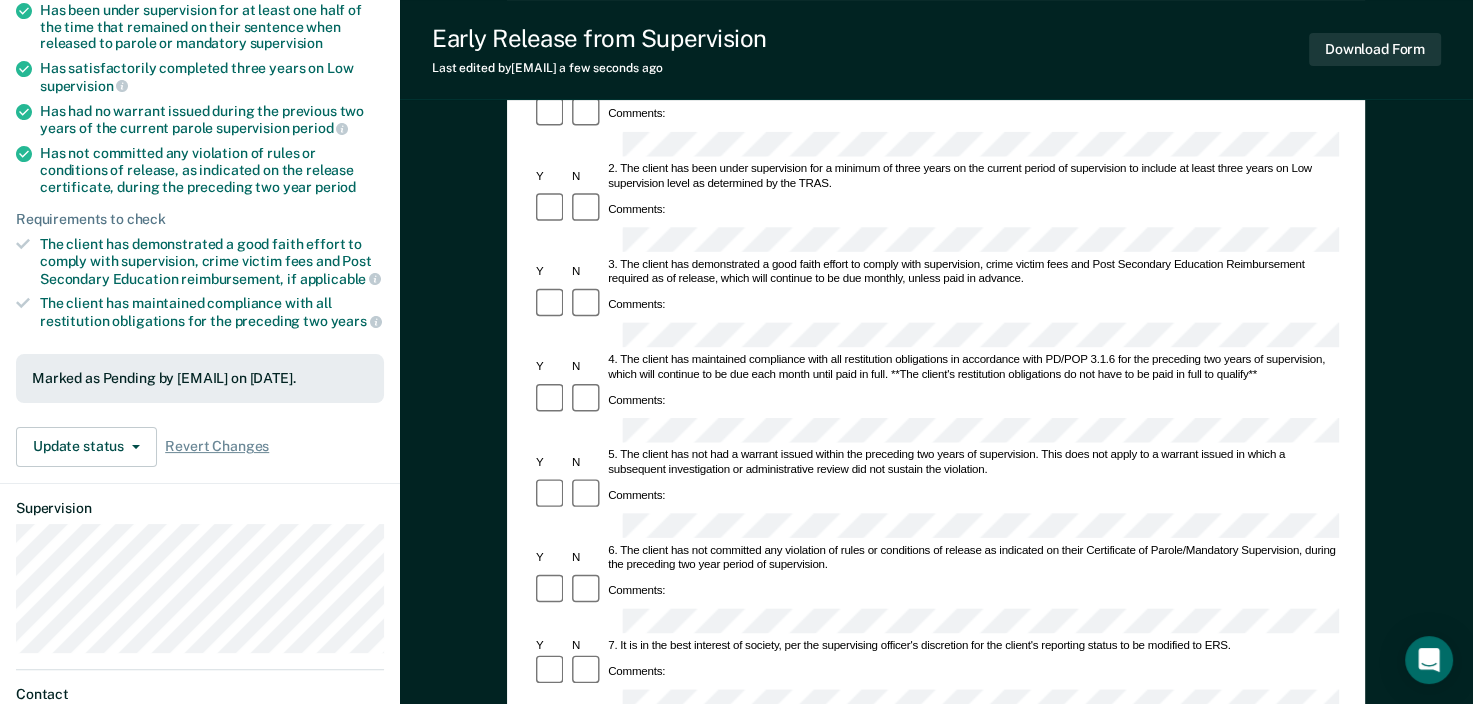 scroll, scrollTop: 285, scrollLeft: 0, axis: vertical 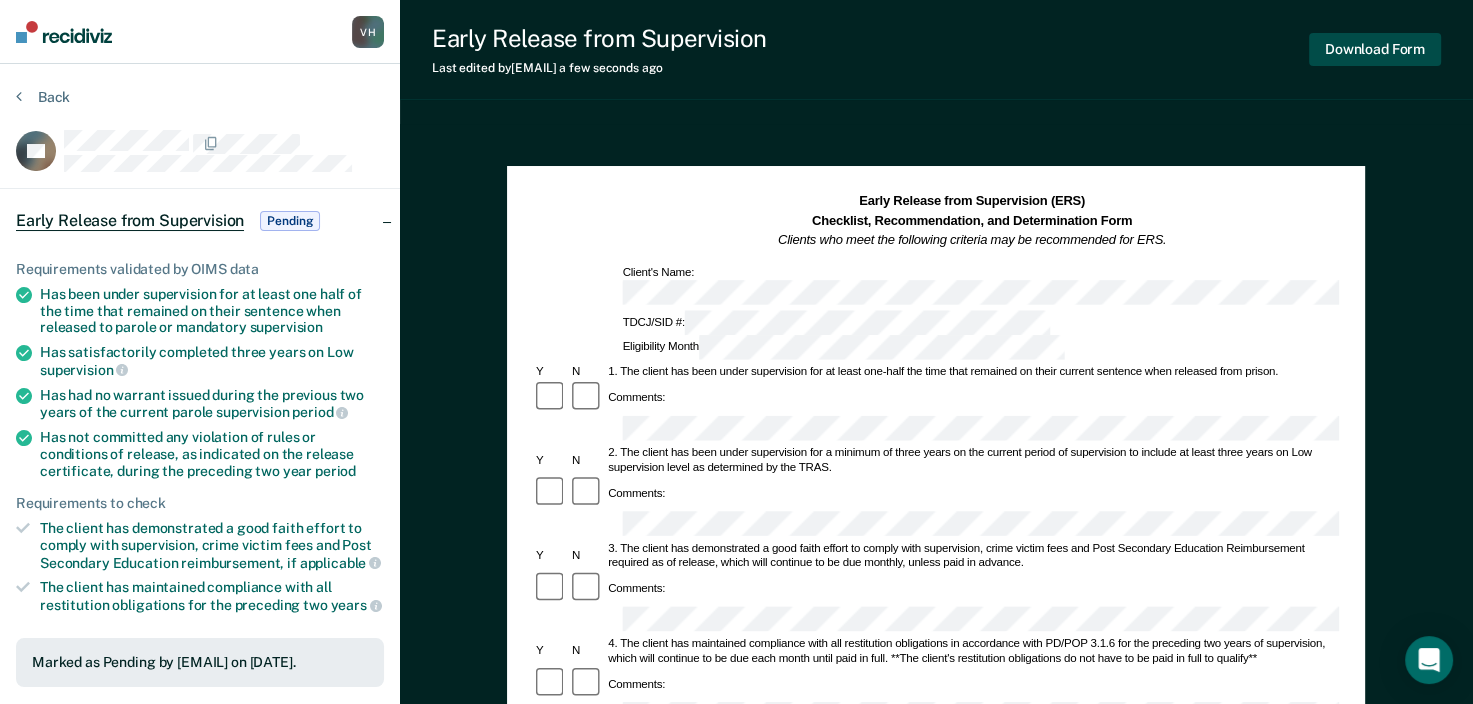 click on "Download Form" at bounding box center (1375, 49) 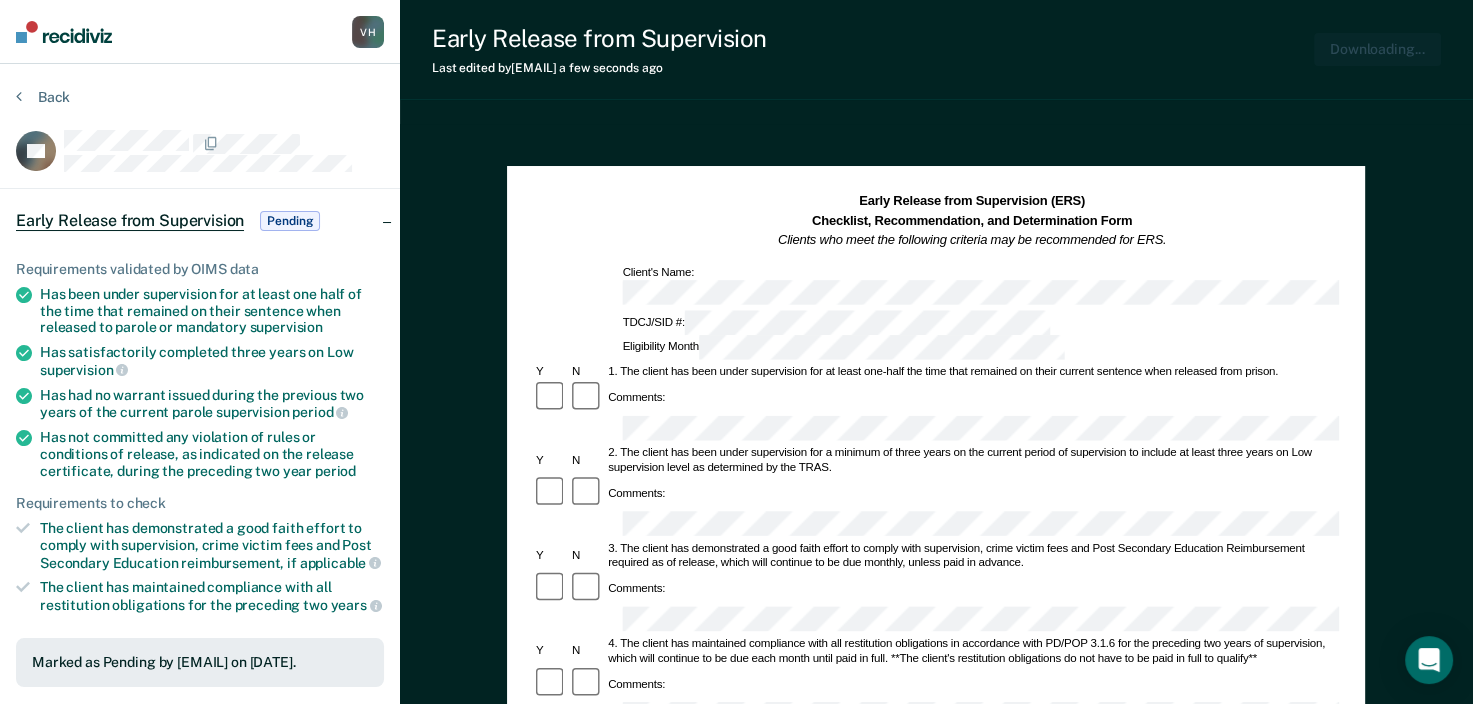 scroll, scrollTop: 0, scrollLeft: 0, axis: both 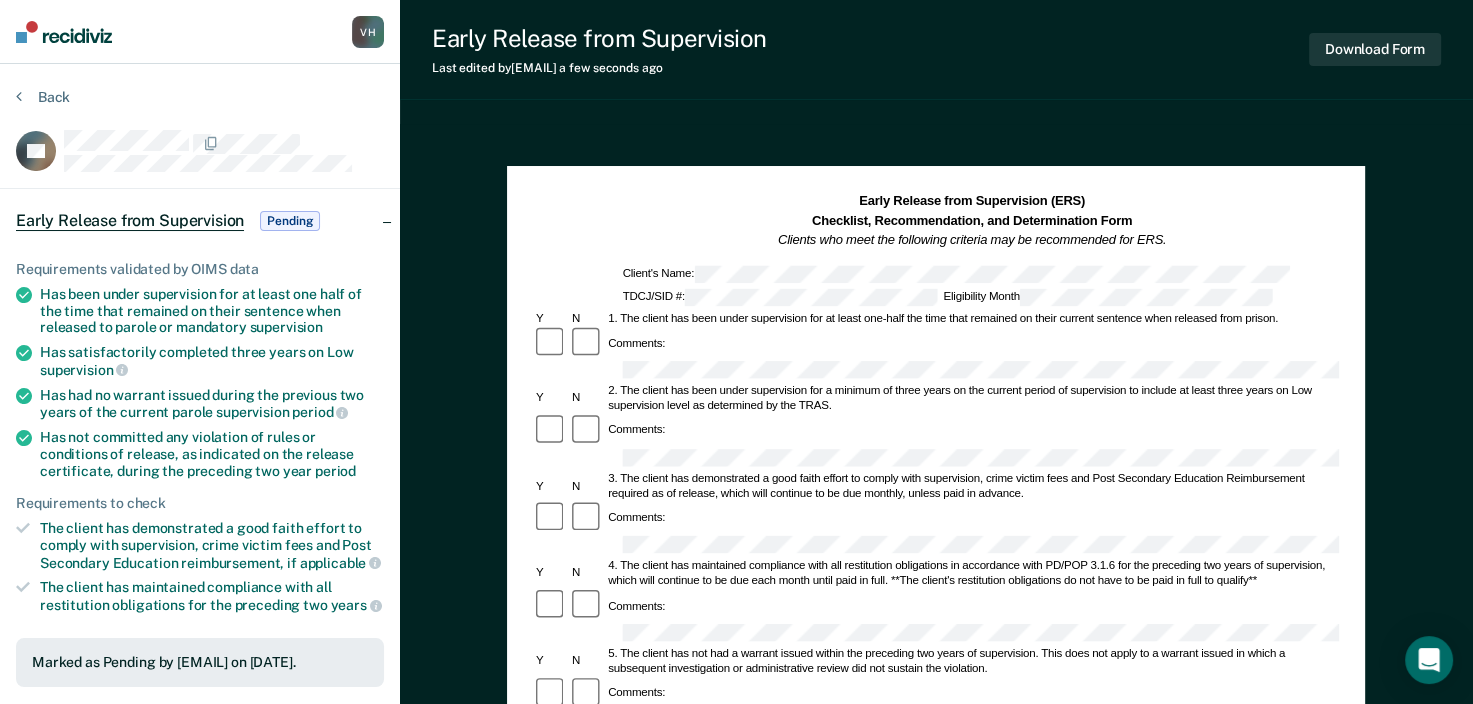 click on "Marked as Pending by [EMAIL] on [DATE]." at bounding box center (200, 591) 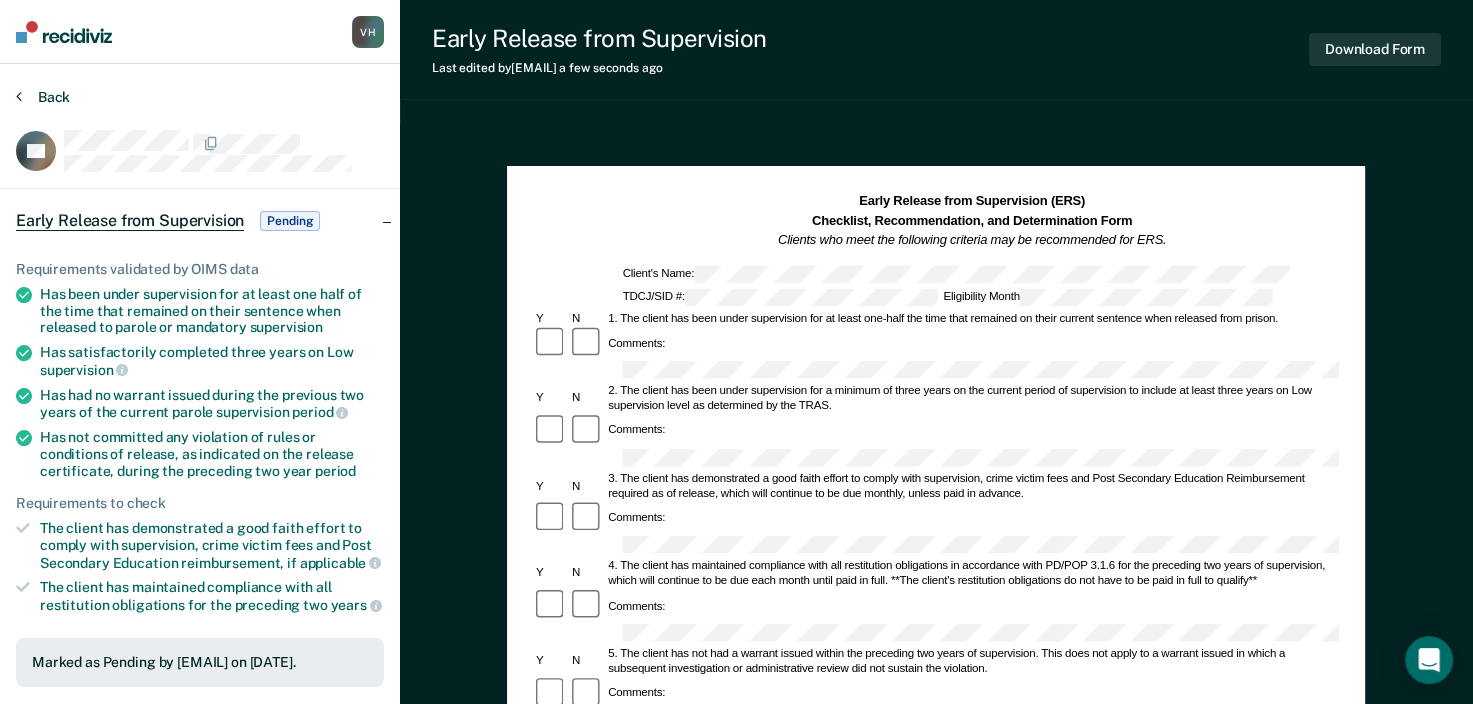 click on "Back" at bounding box center [43, 97] 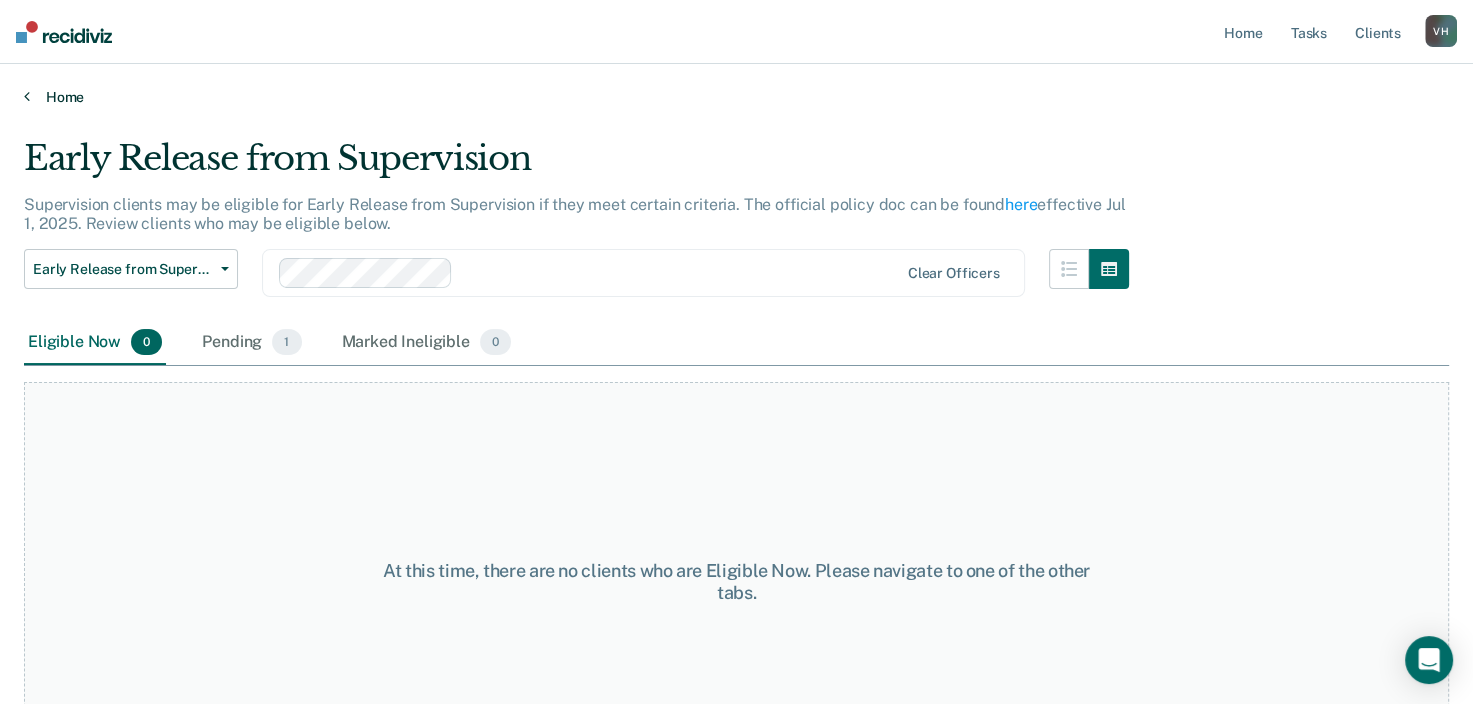click at bounding box center [27, 96] 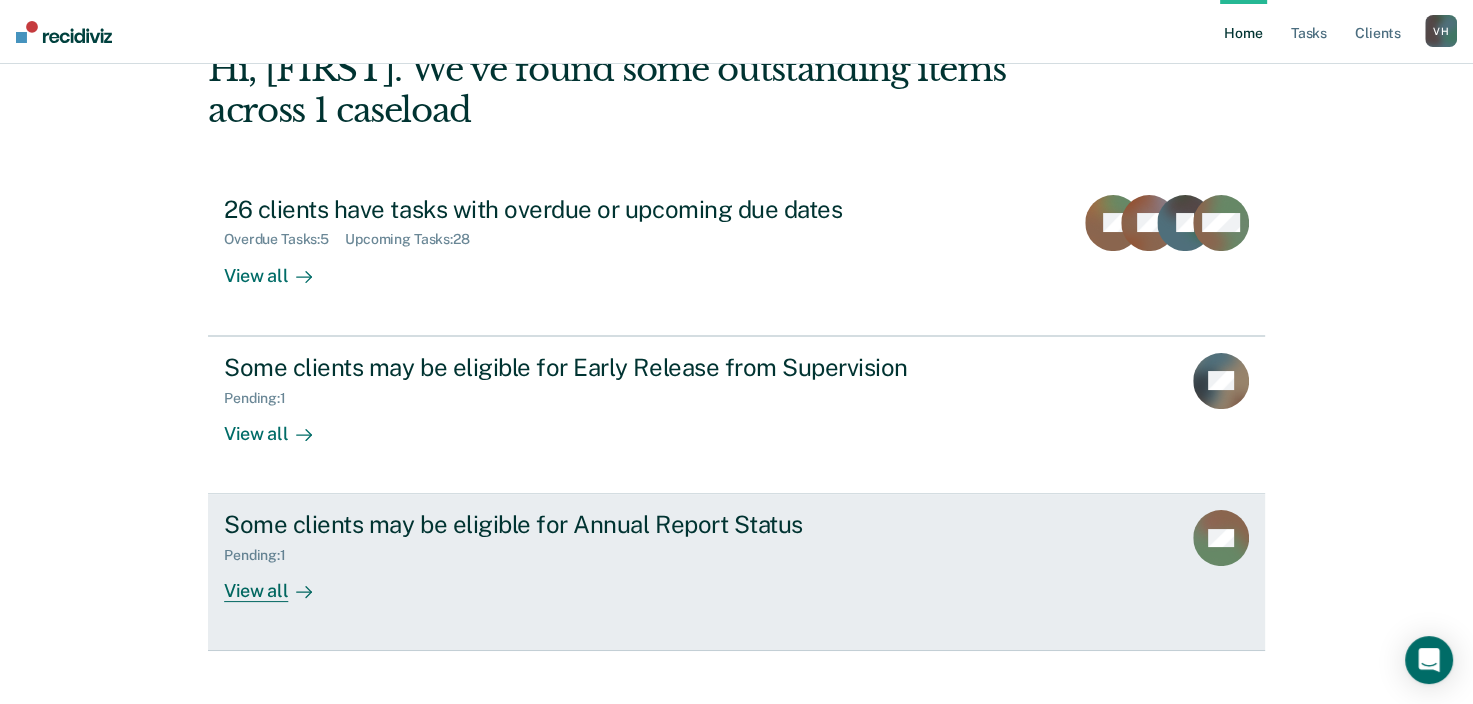 scroll, scrollTop: 145, scrollLeft: 0, axis: vertical 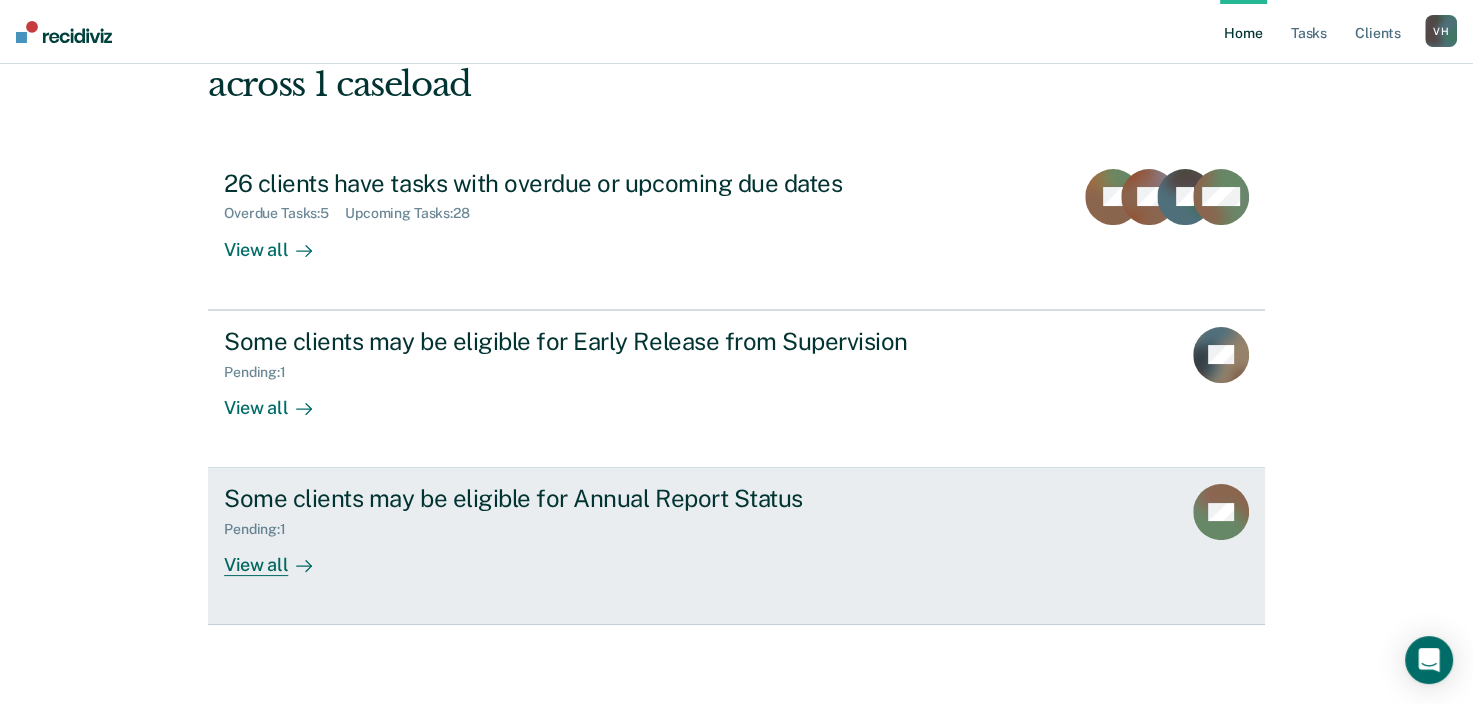 click on "View all" at bounding box center [280, 557] 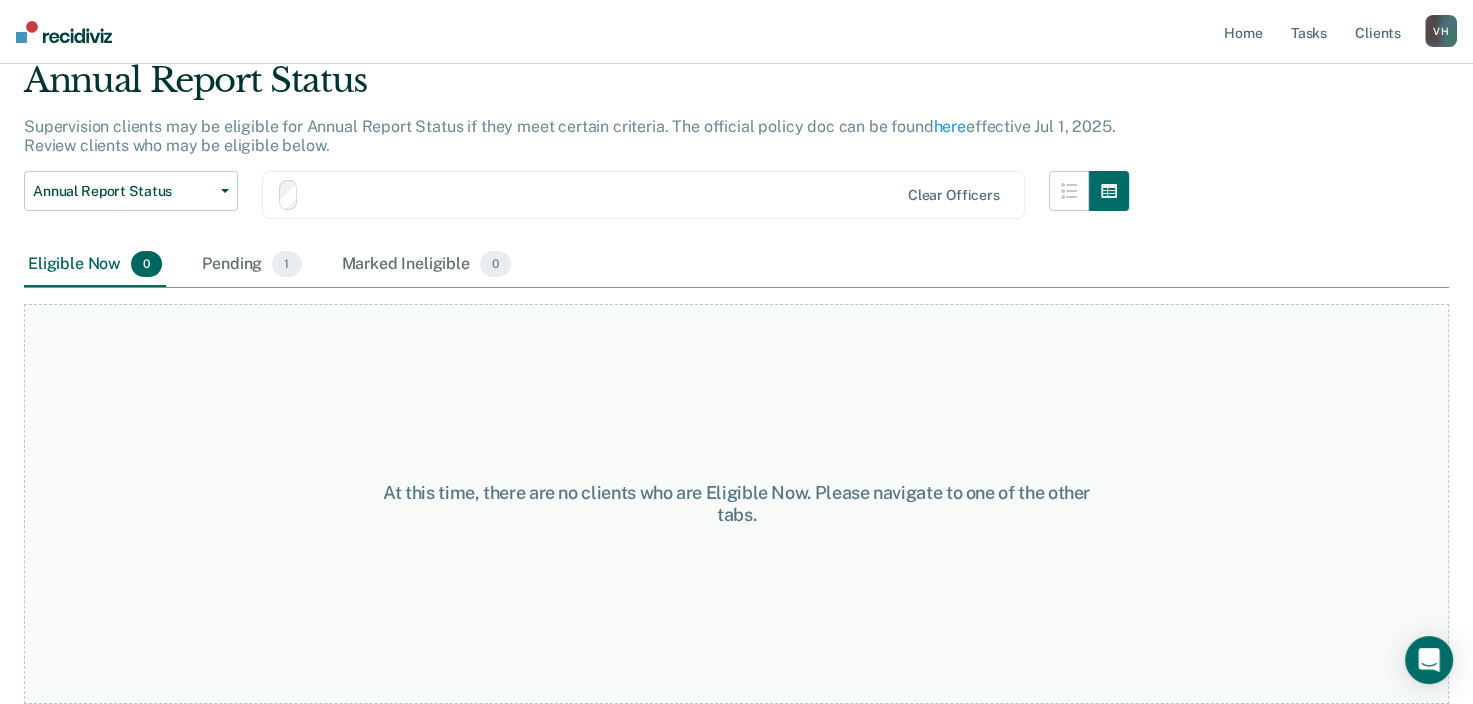 scroll, scrollTop: 0, scrollLeft: 0, axis: both 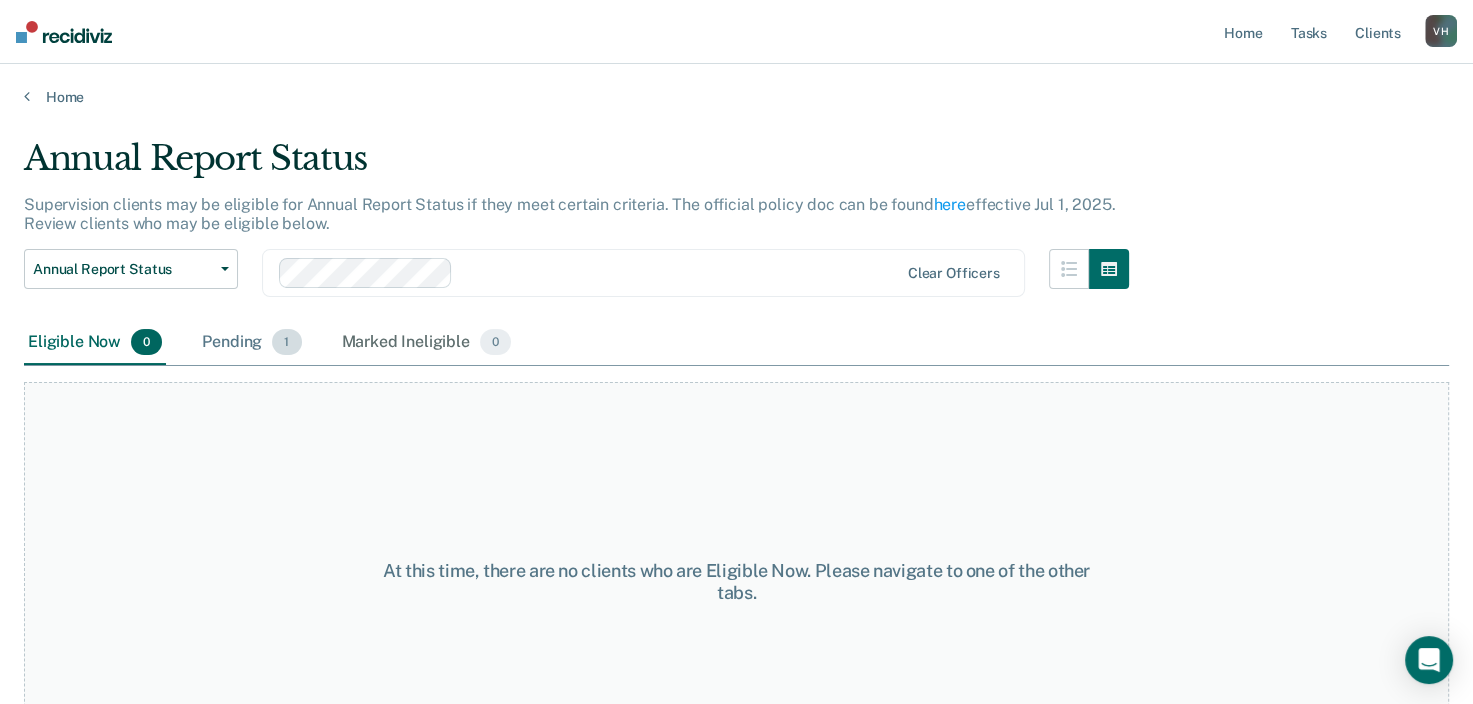 click on "Pending 1" at bounding box center (251, 343) 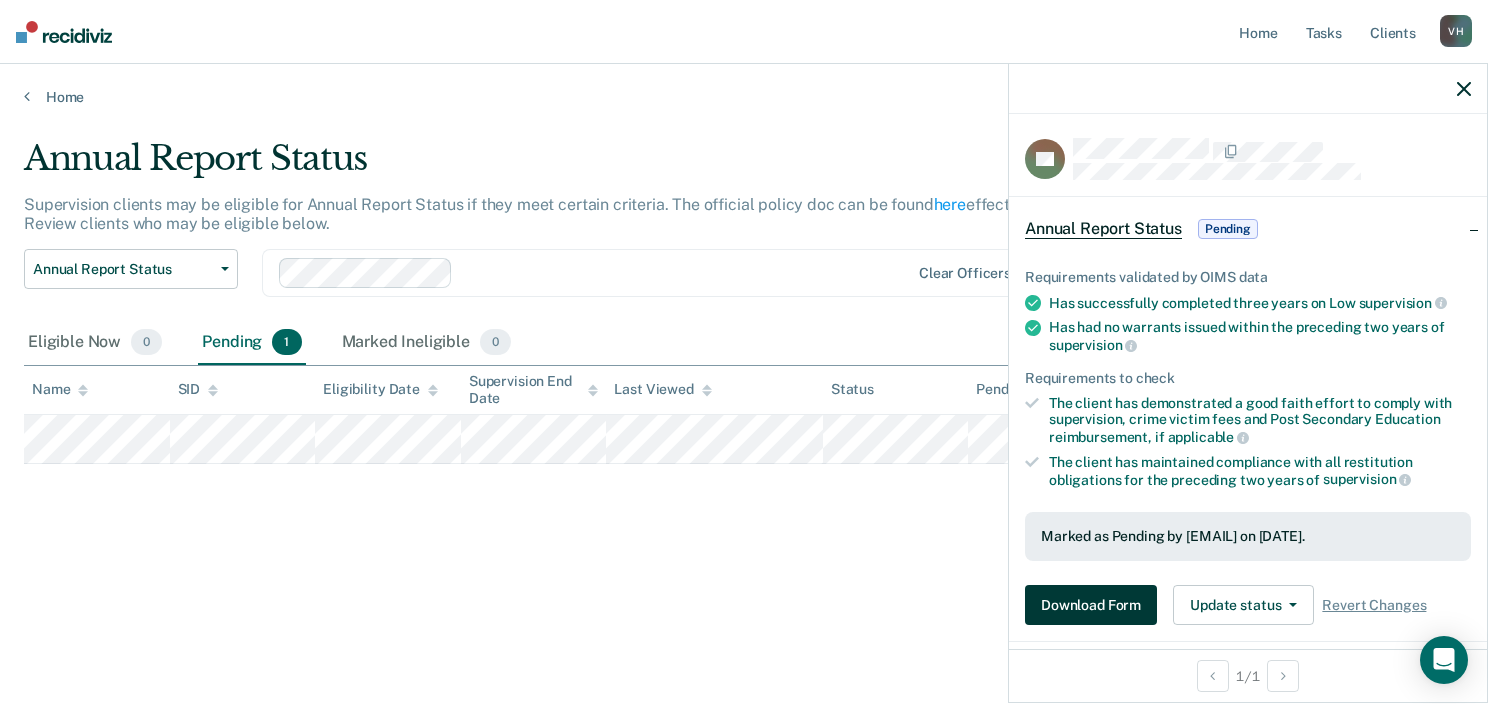 click on "Download Form" at bounding box center (1091, 605) 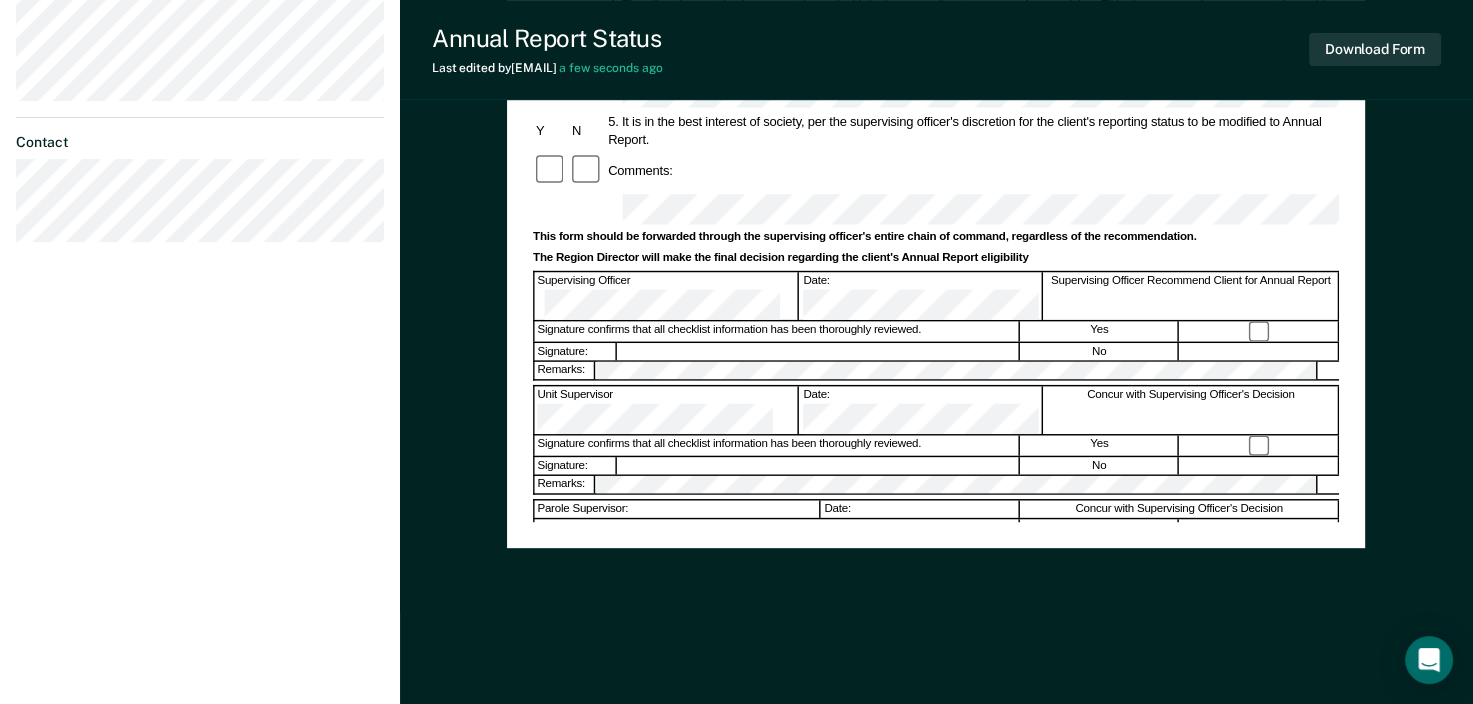 scroll, scrollTop: 0, scrollLeft: 0, axis: both 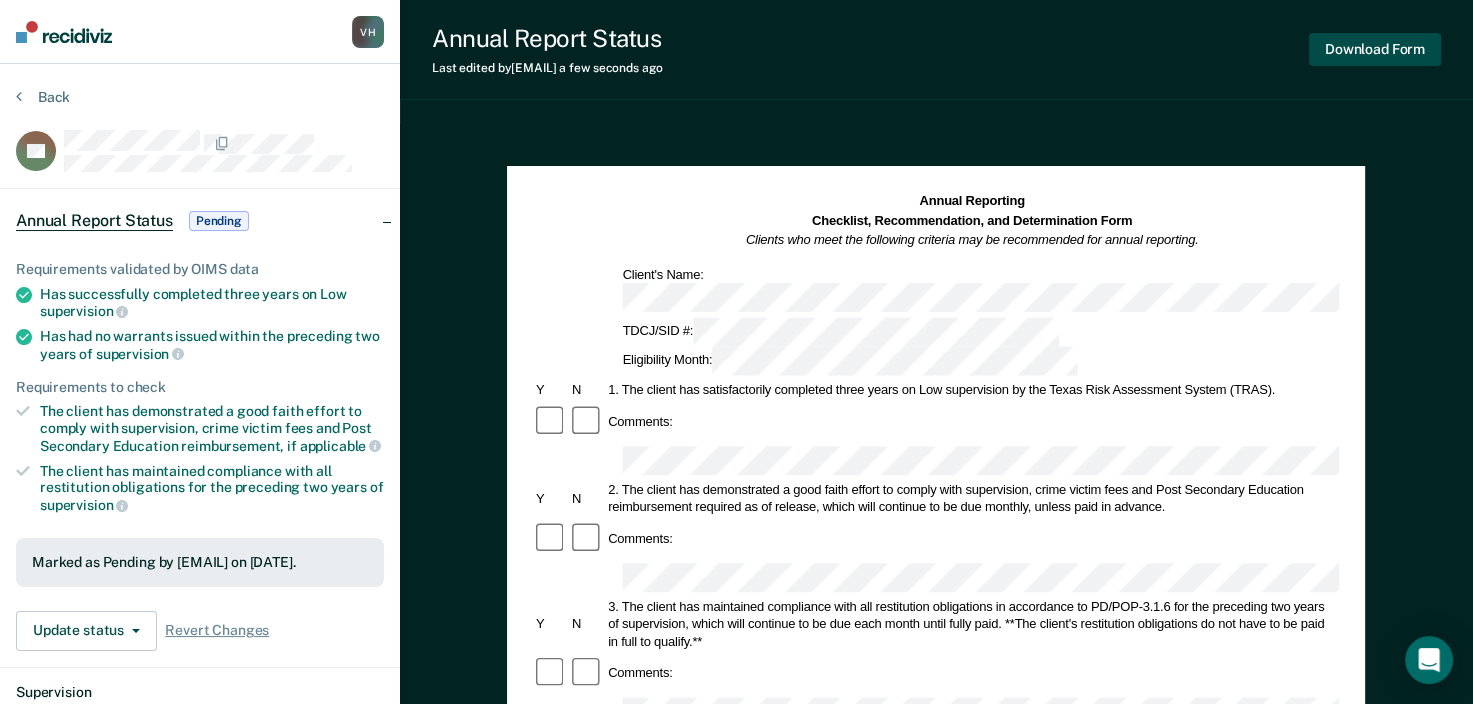 click on "Download Form" at bounding box center (1375, 49) 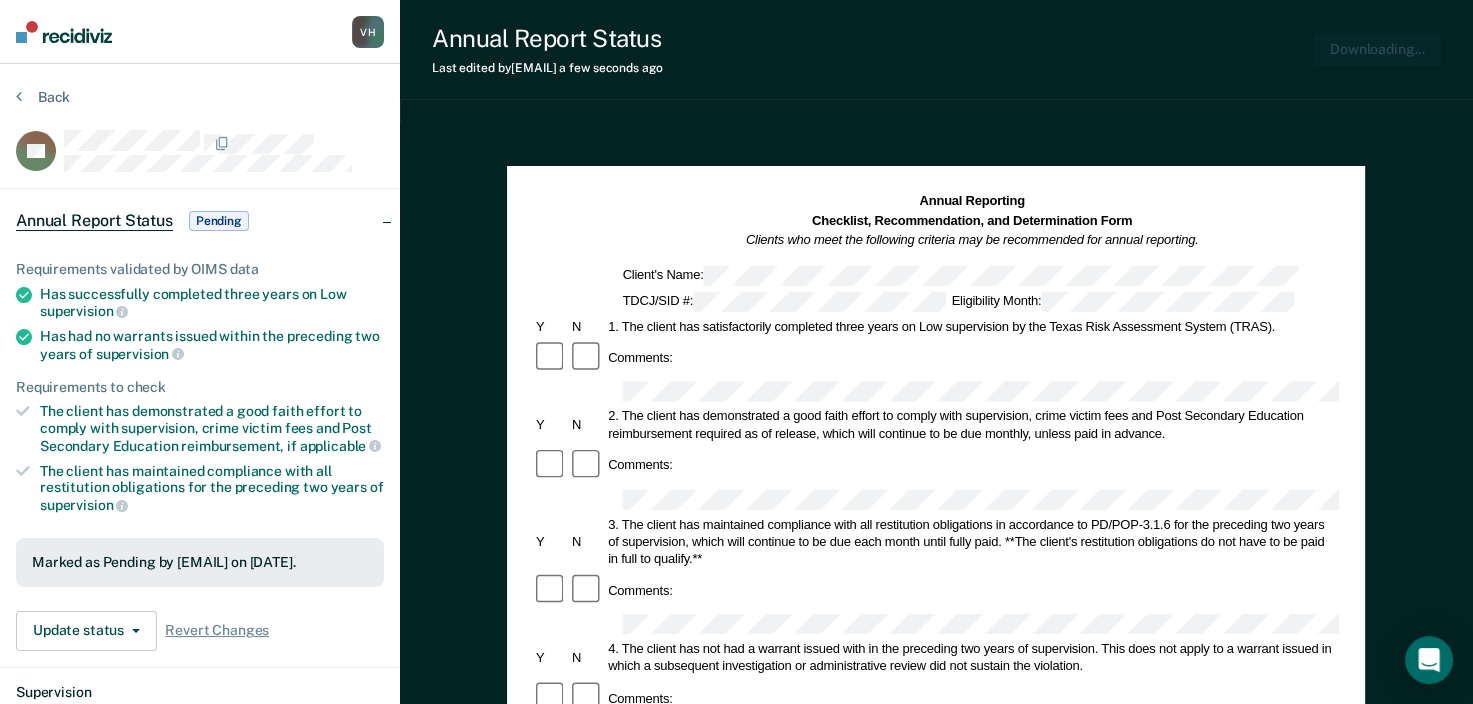 scroll, scrollTop: 0, scrollLeft: 0, axis: both 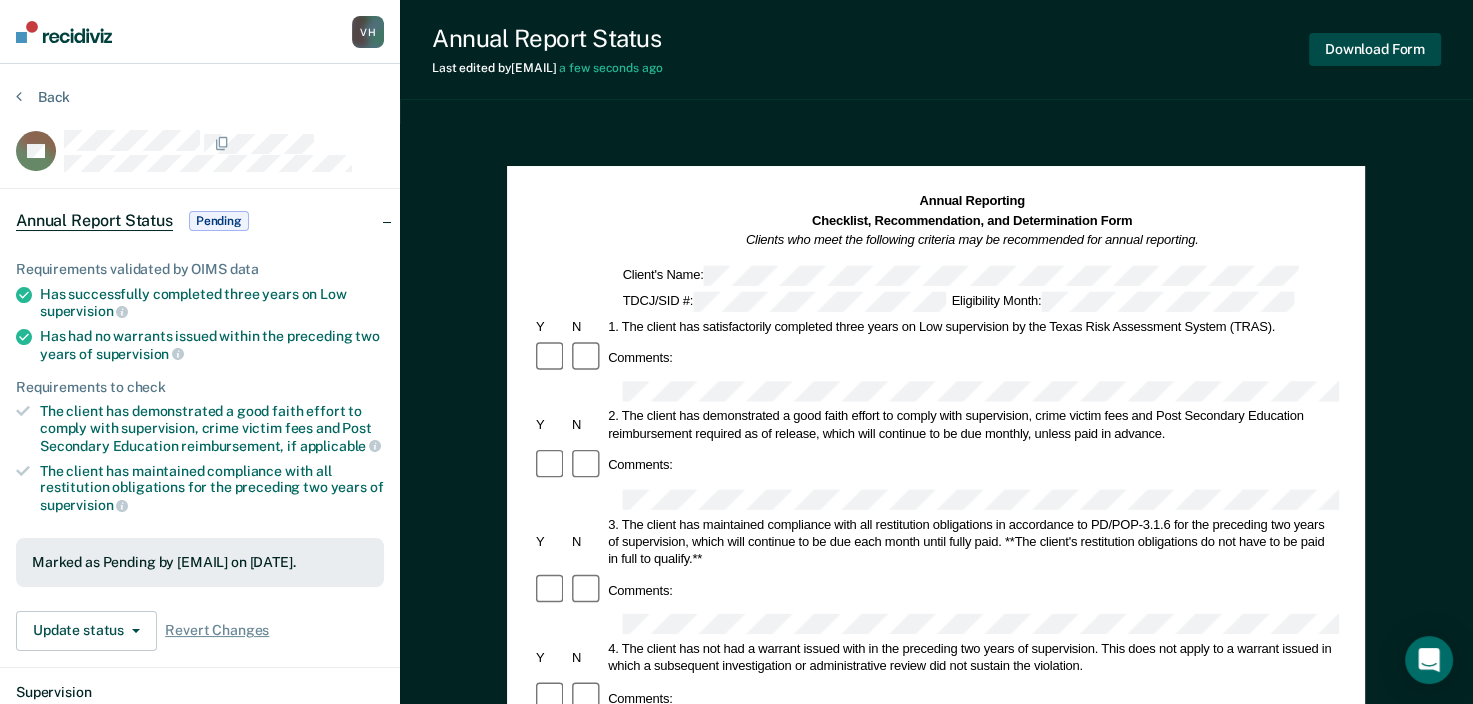 click on "Download Form" at bounding box center [1375, 49] 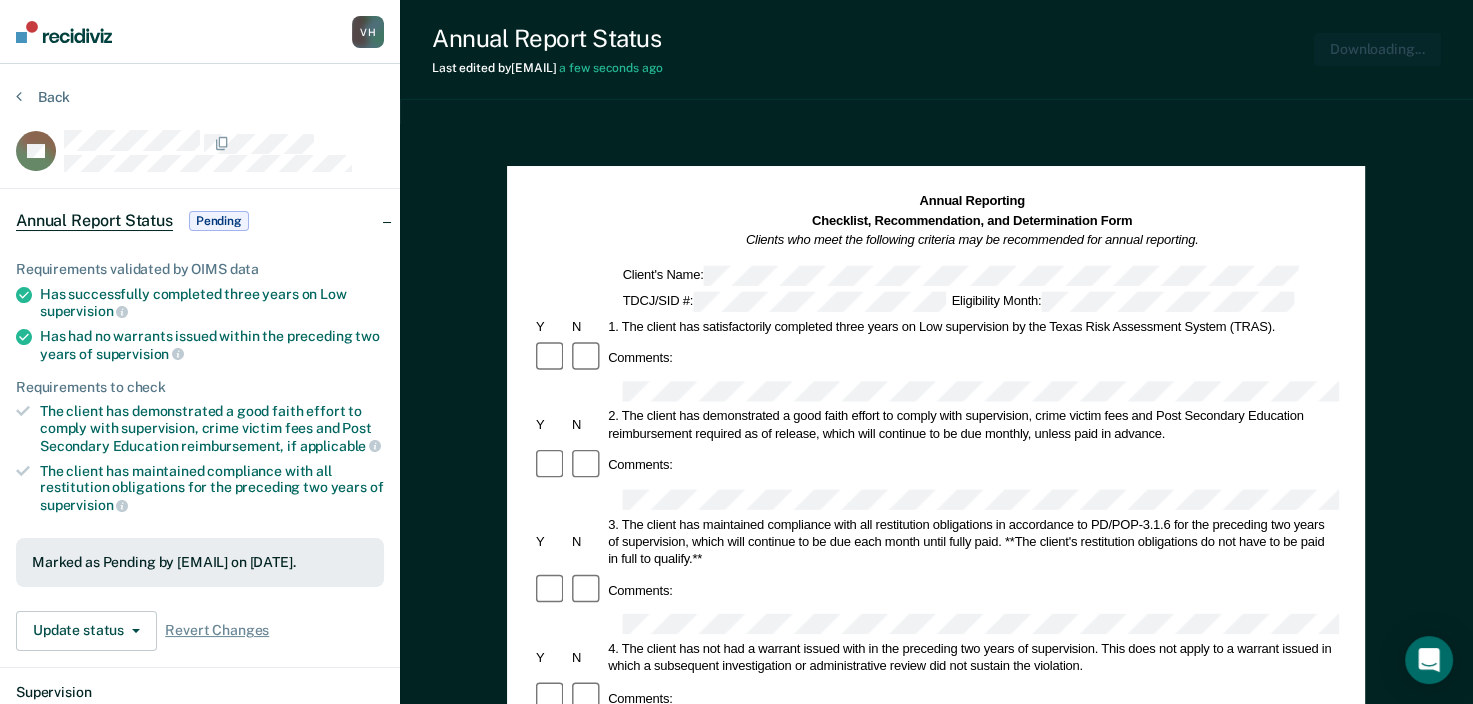 scroll, scrollTop: 0, scrollLeft: 0, axis: both 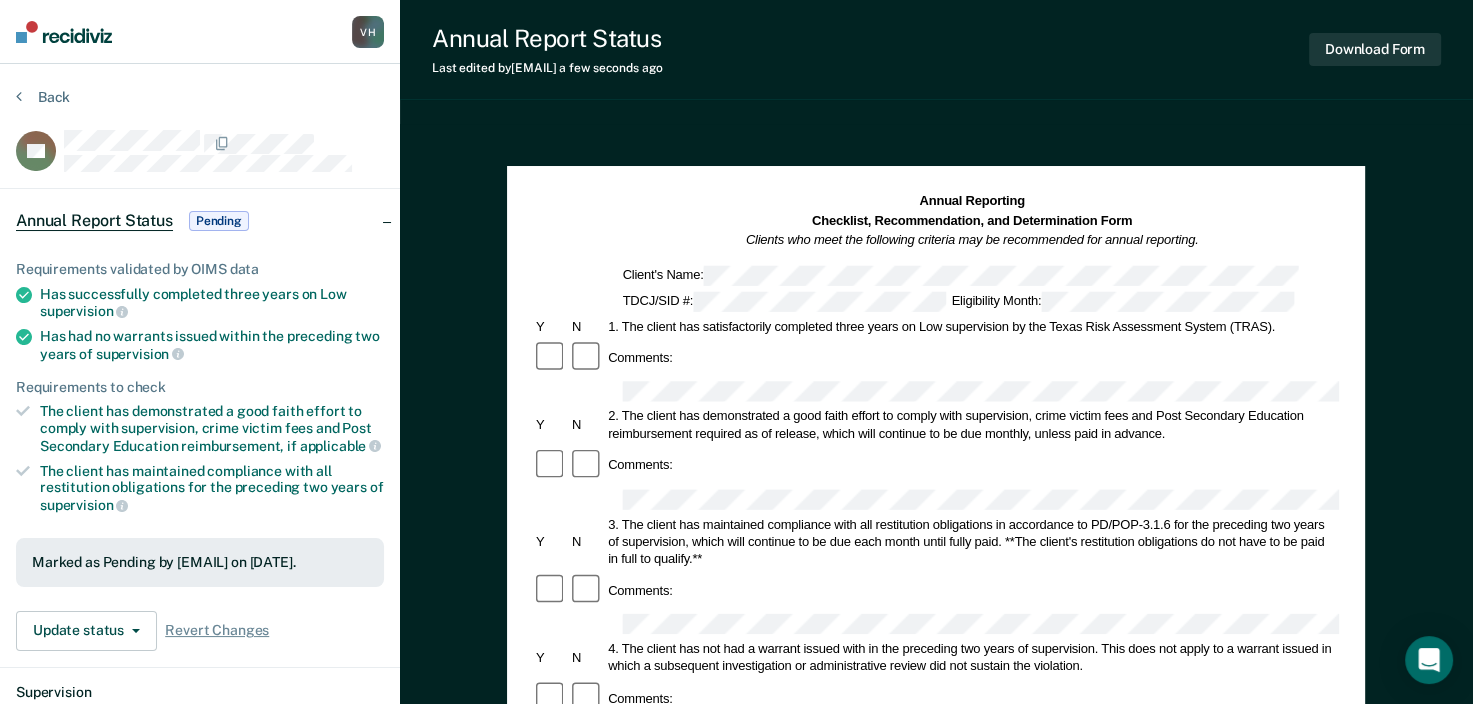click on "Back" at bounding box center [200, 109] 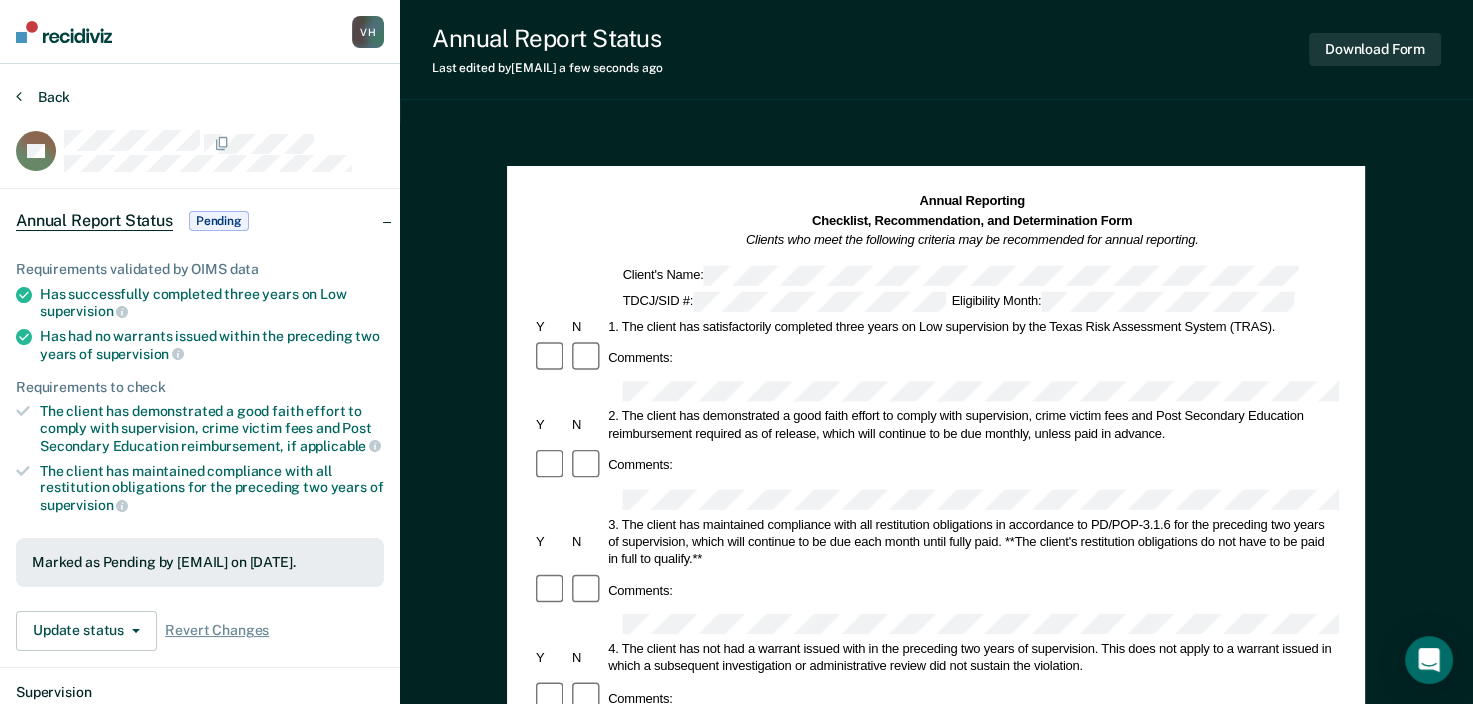 click on "Back" at bounding box center [43, 97] 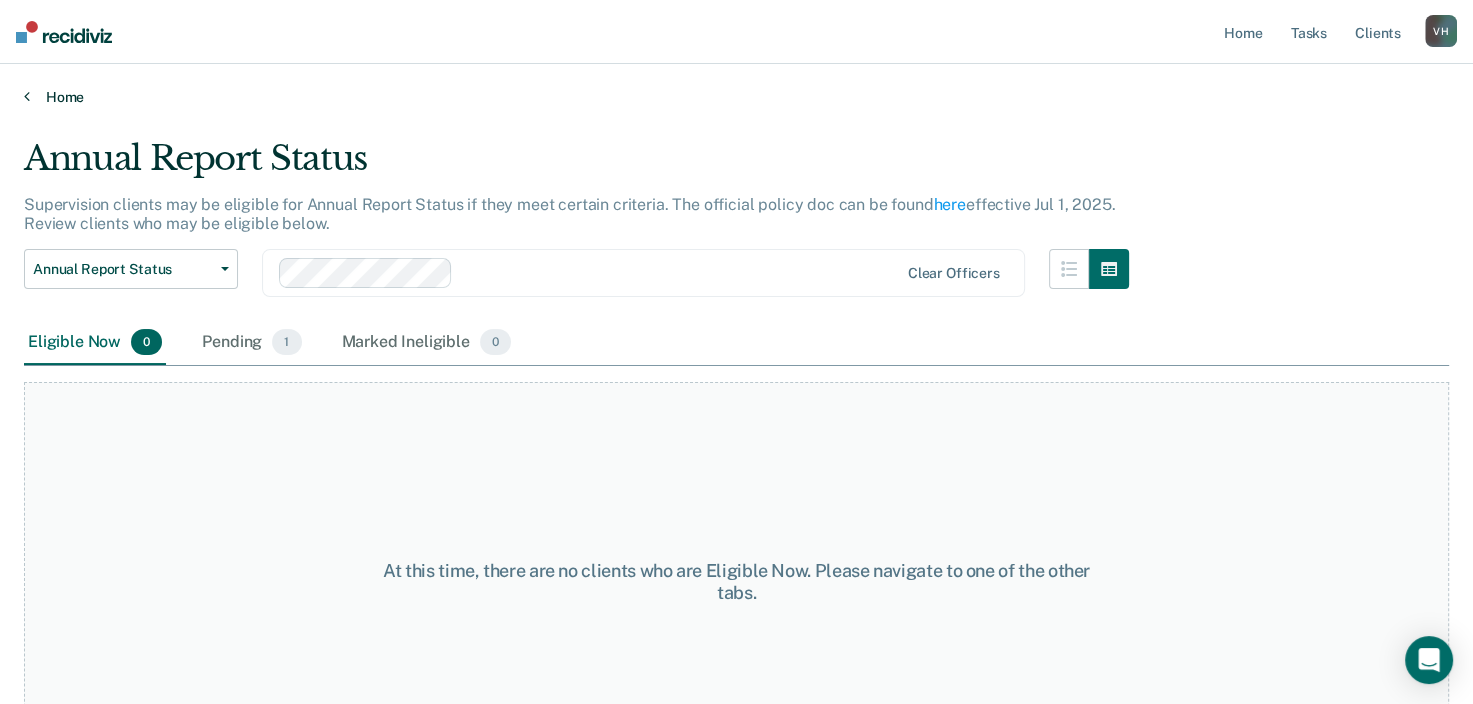 click on "Home" at bounding box center [736, 97] 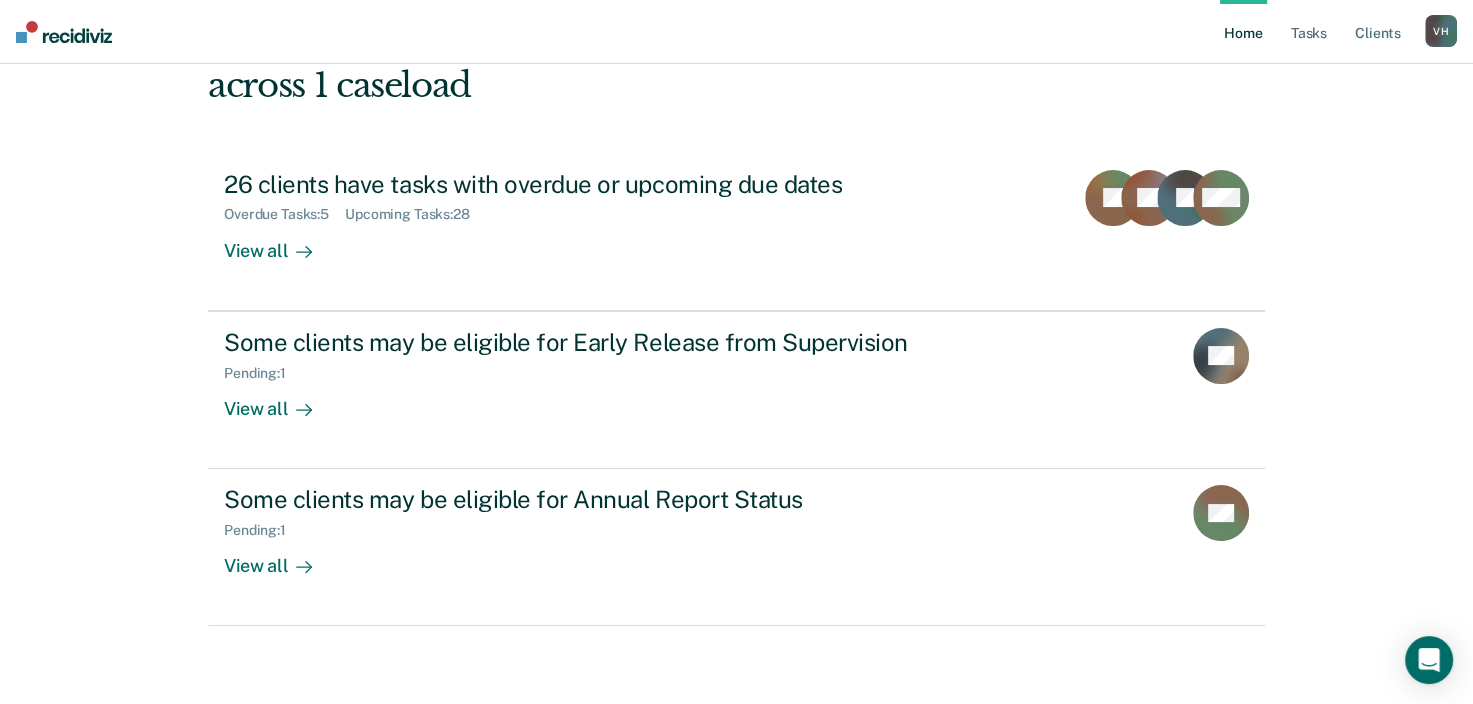 scroll, scrollTop: 145, scrollLeft: 0, axis: vertical 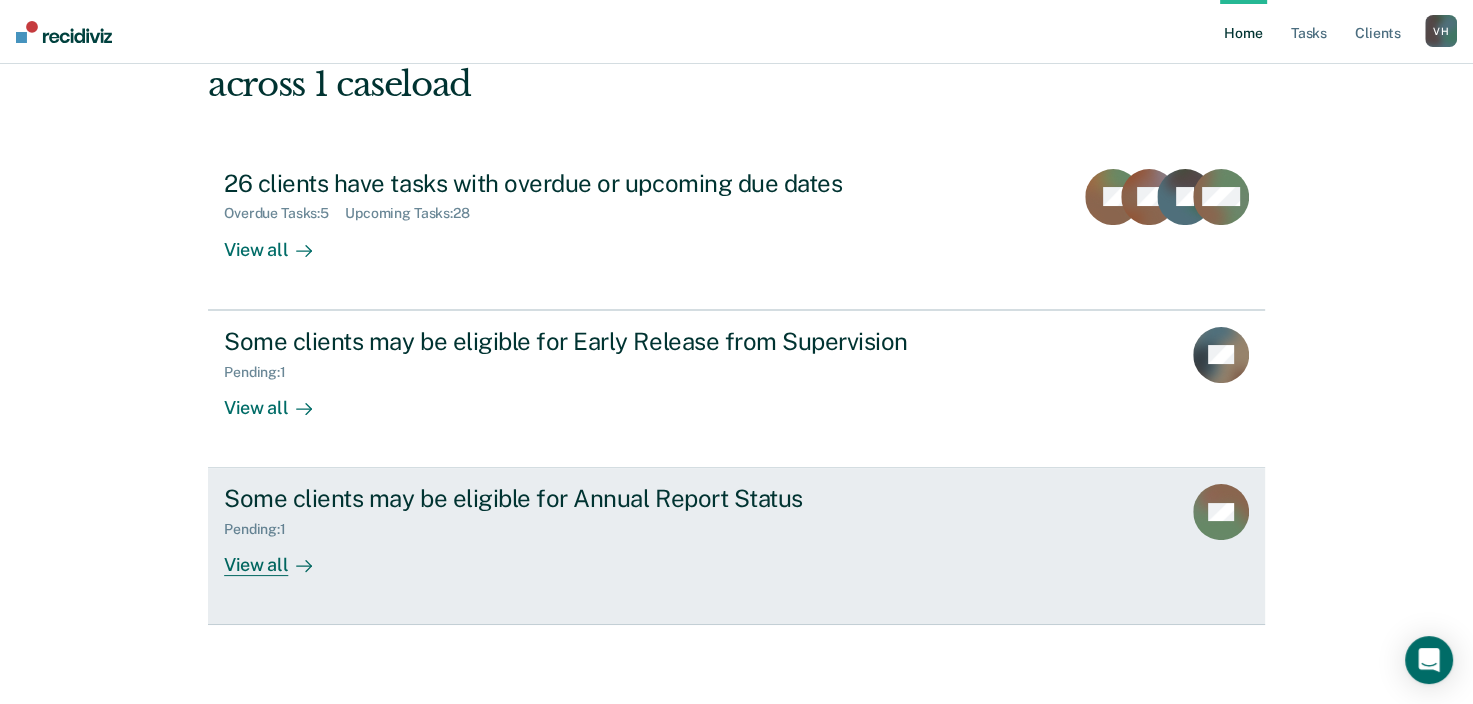 click on "View all" at bounding box center (280, 557) 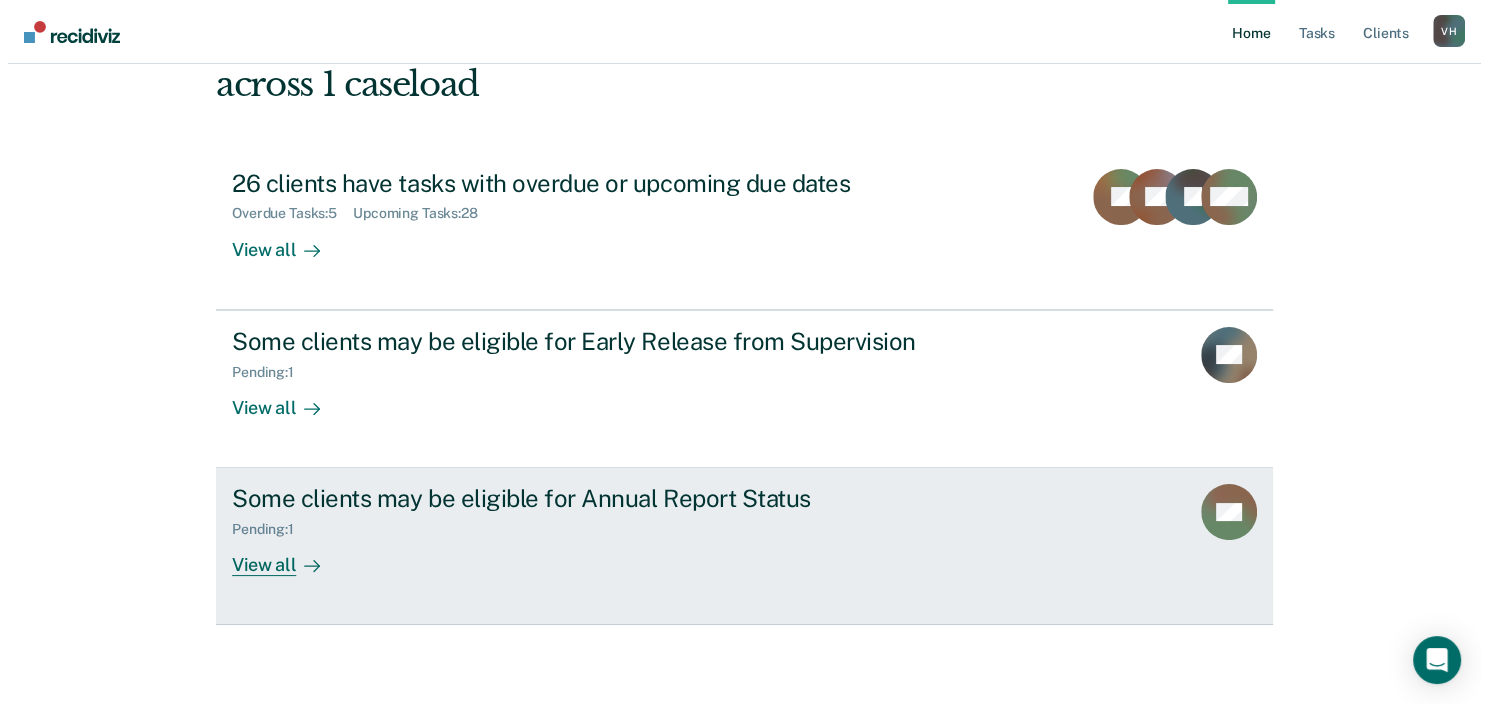 scroll, scrollTop: 0, scrollLeft: 0, axis: both 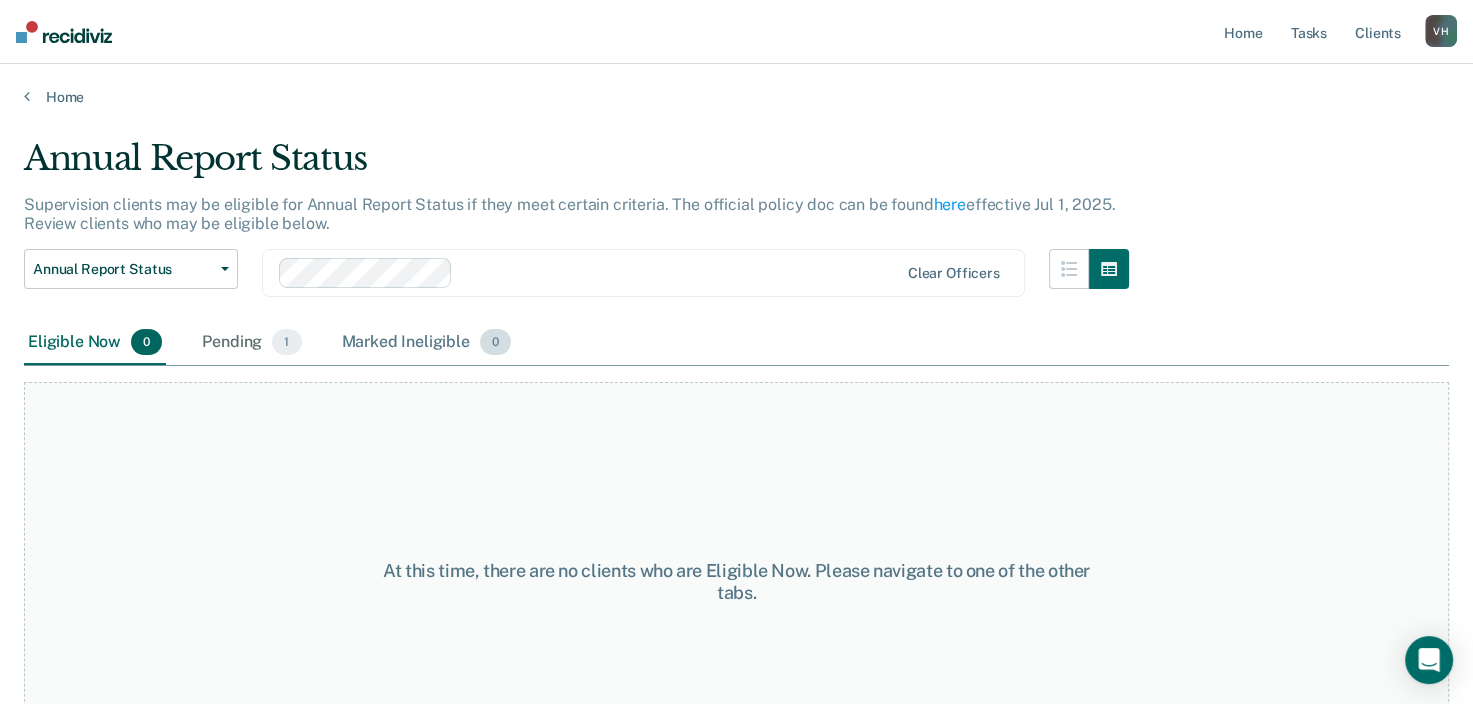 click on "Marked Ineligible 0" at bounding box center [427, 343] 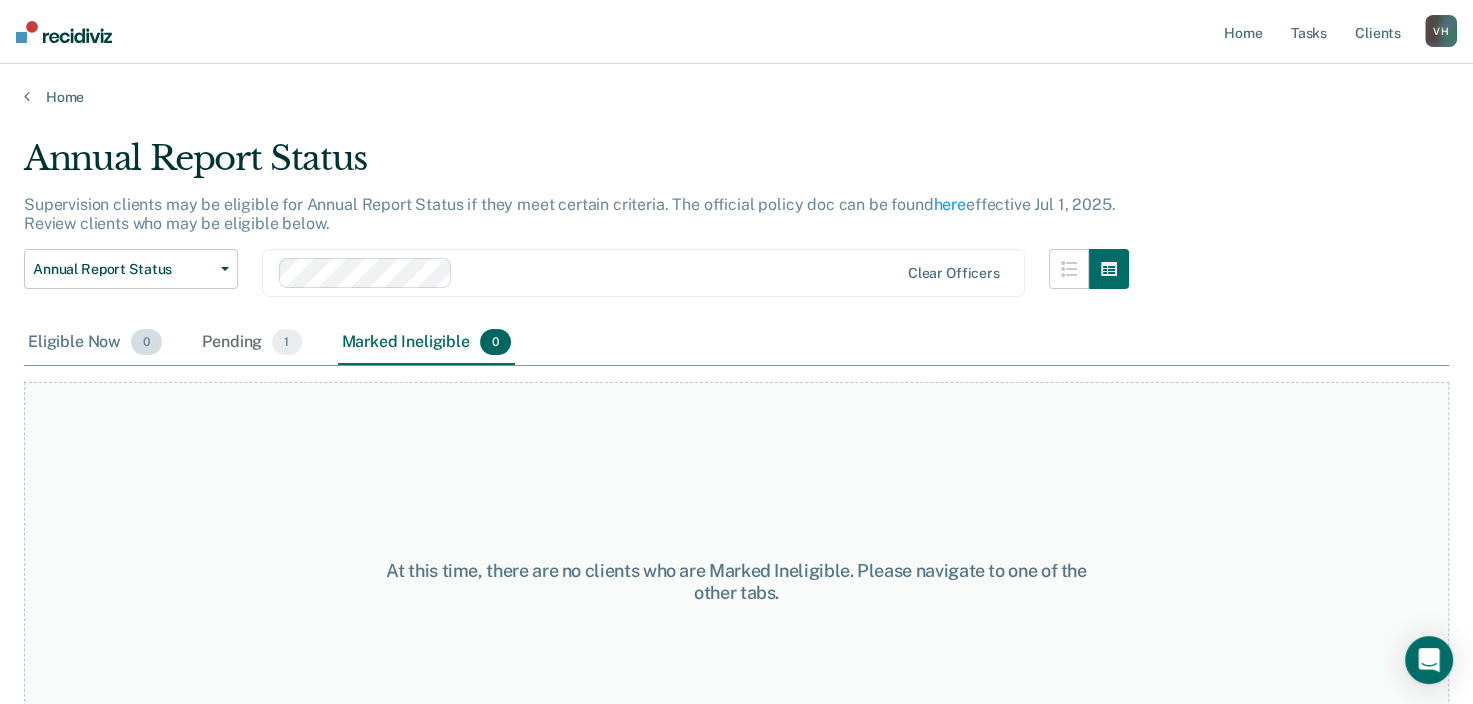 click on "Eligible Now 0" at bounding box center [95, 343] 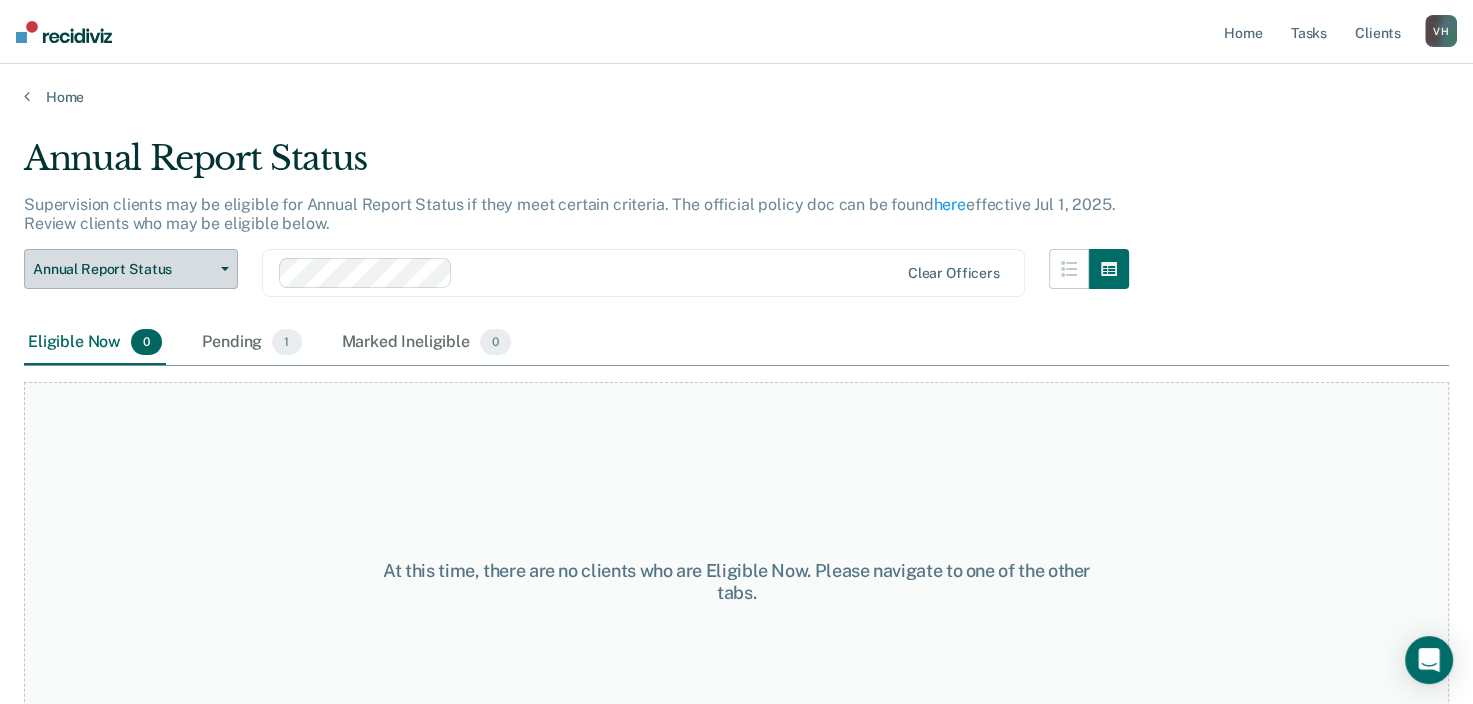click on "Annual Report Status" at bounding box center (131, 269) 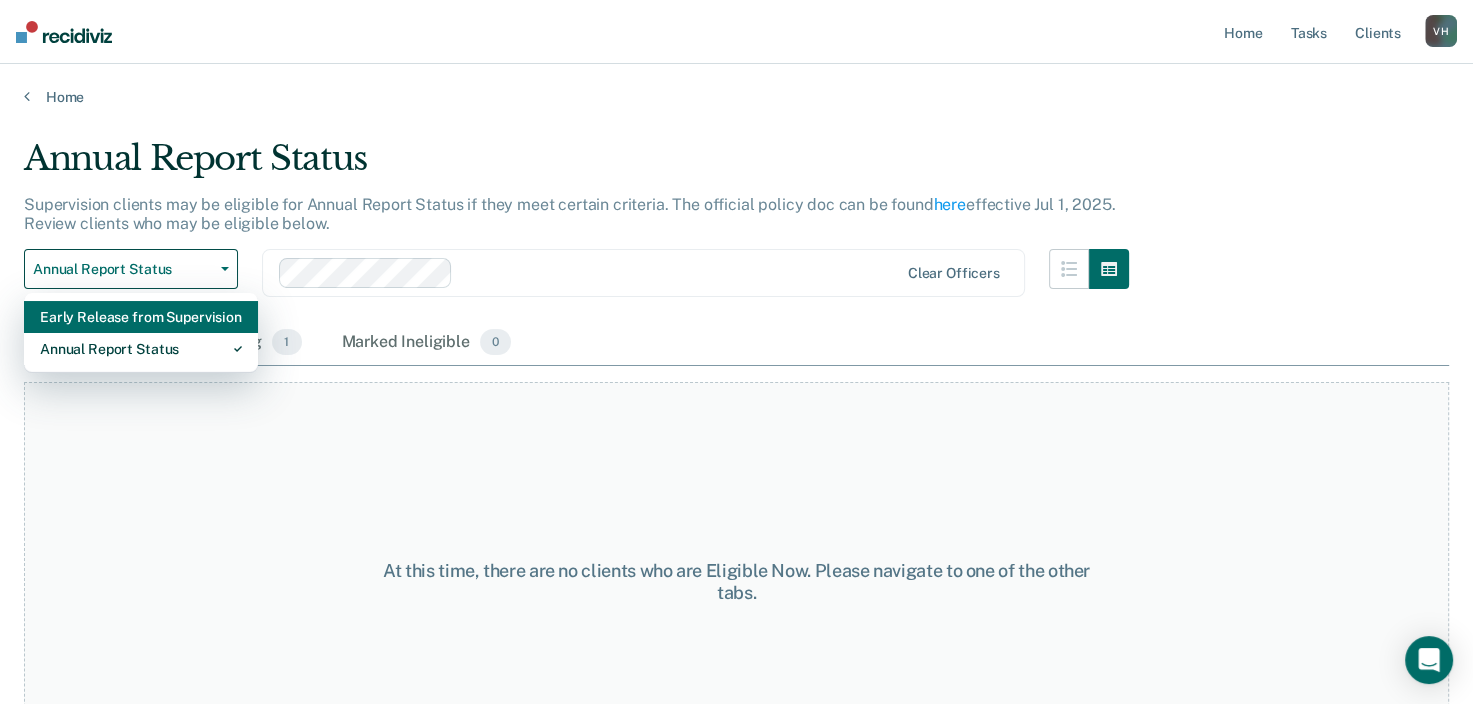 click on "Early Release from Supervision" at bounding box center (141, 317) 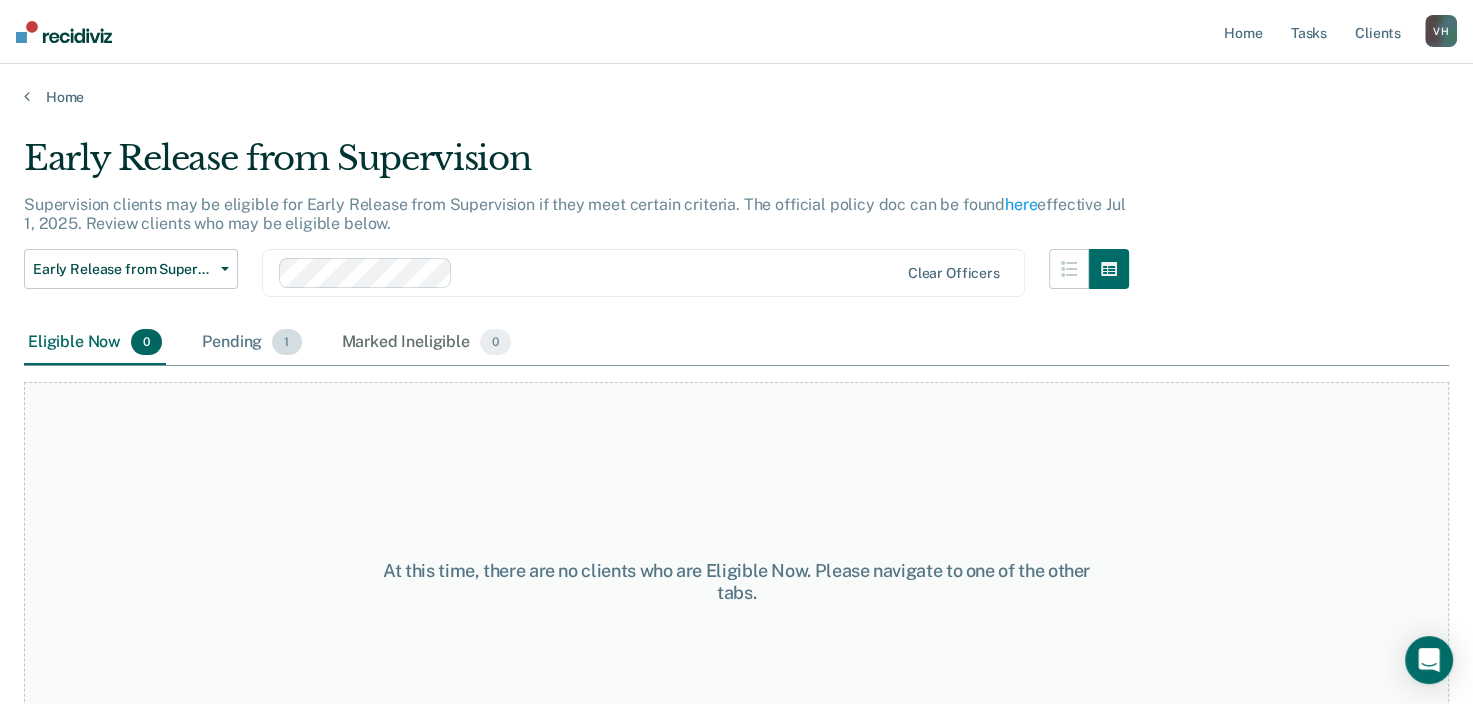 click on "Pending 1" at bounding box center (251, 343) 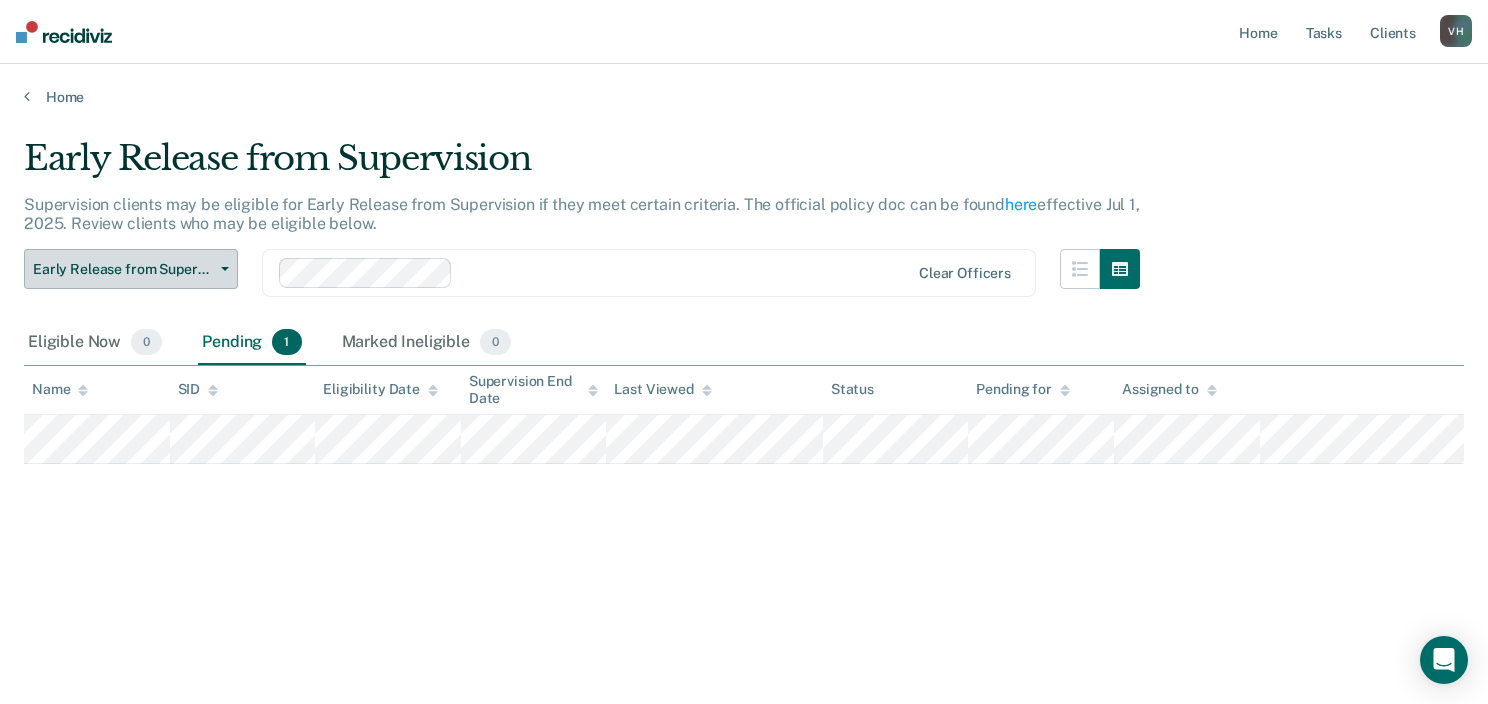 click on "Early Release from Supervision" at bounding box center [123, 269] 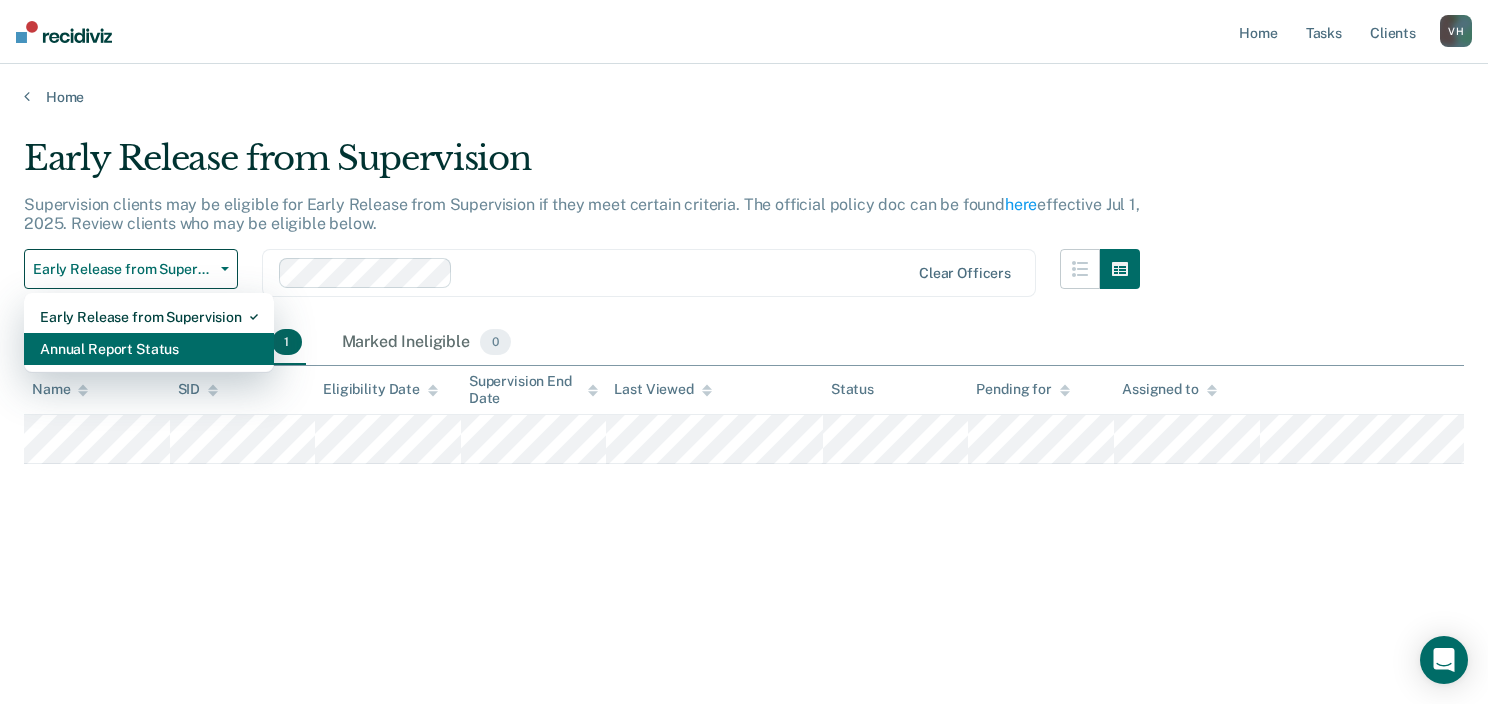 click on "Annual Report Status" at bounding box center [149, 349] 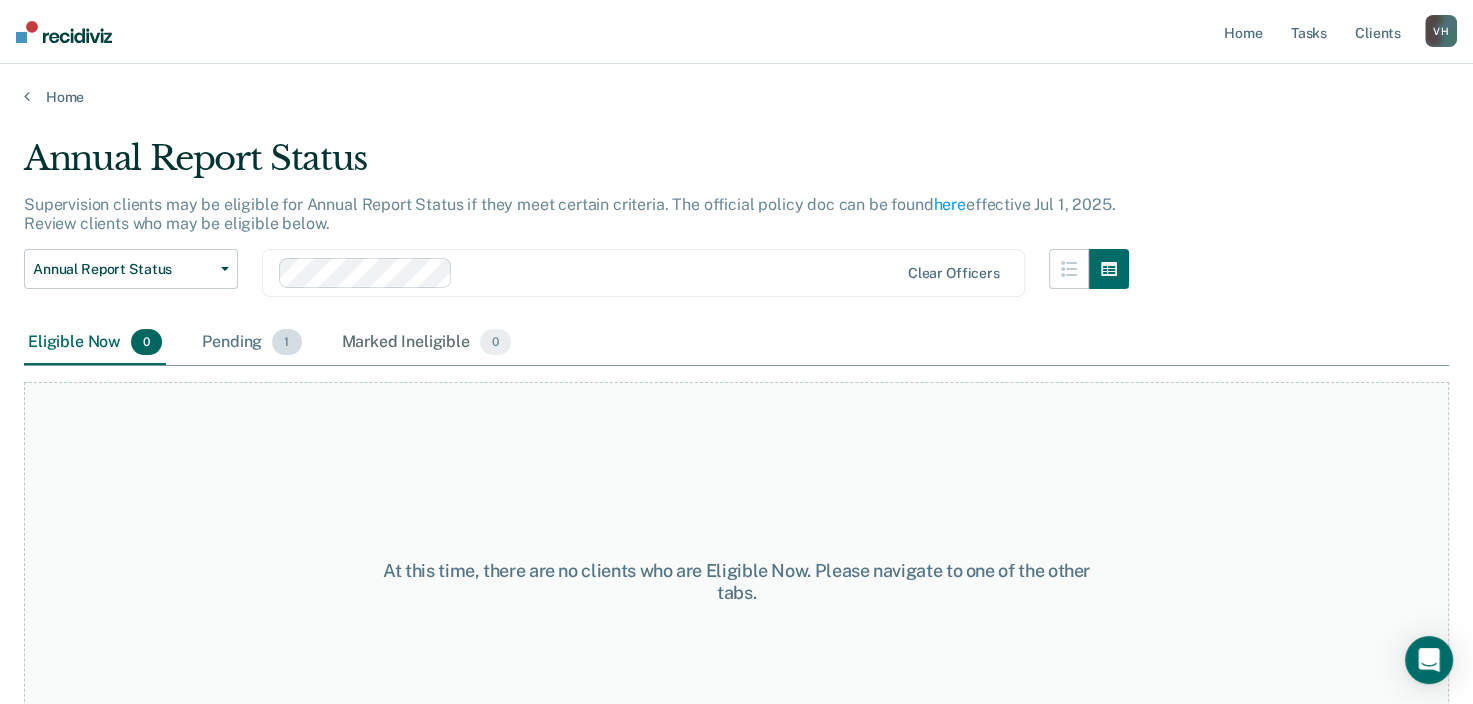 click on "Pending 1" at bounding box center (251, 343) 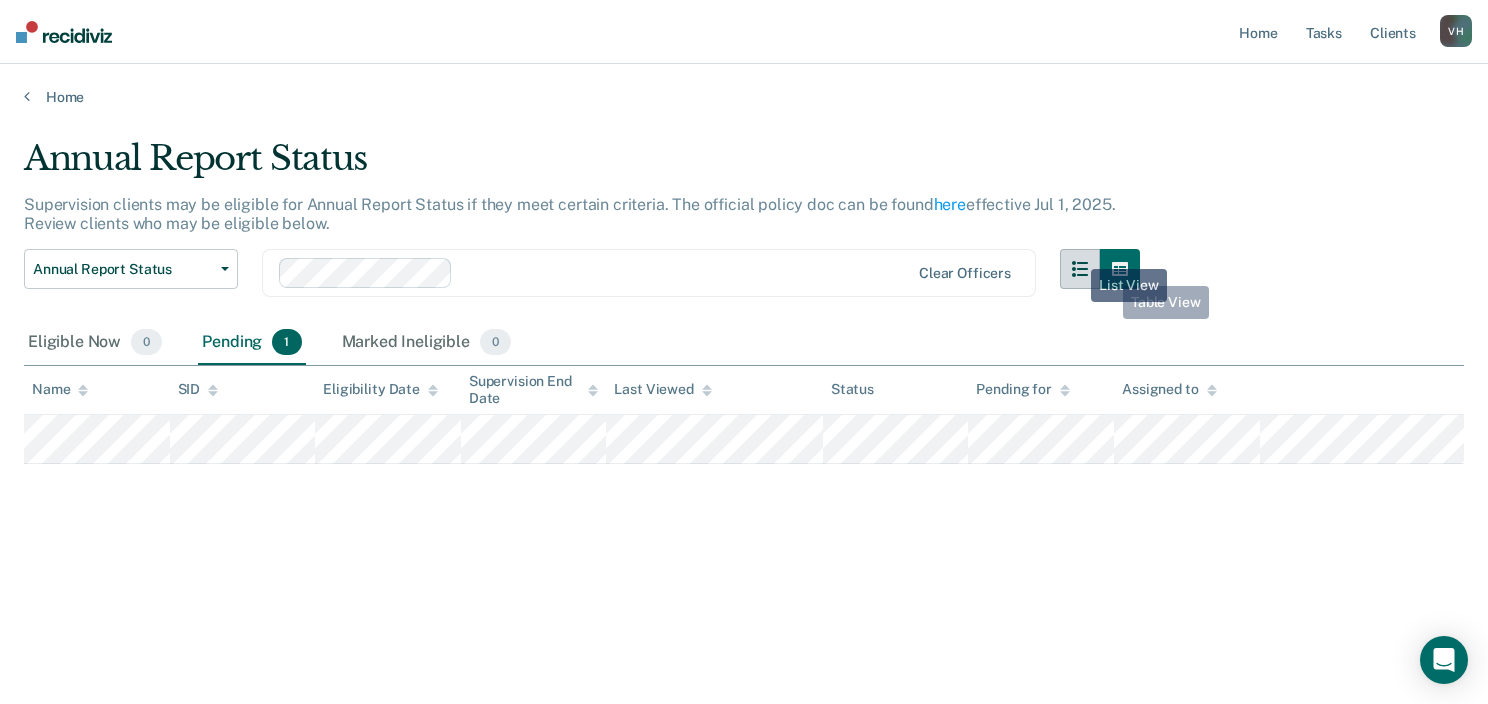 click at bounding box center (1080, 269) 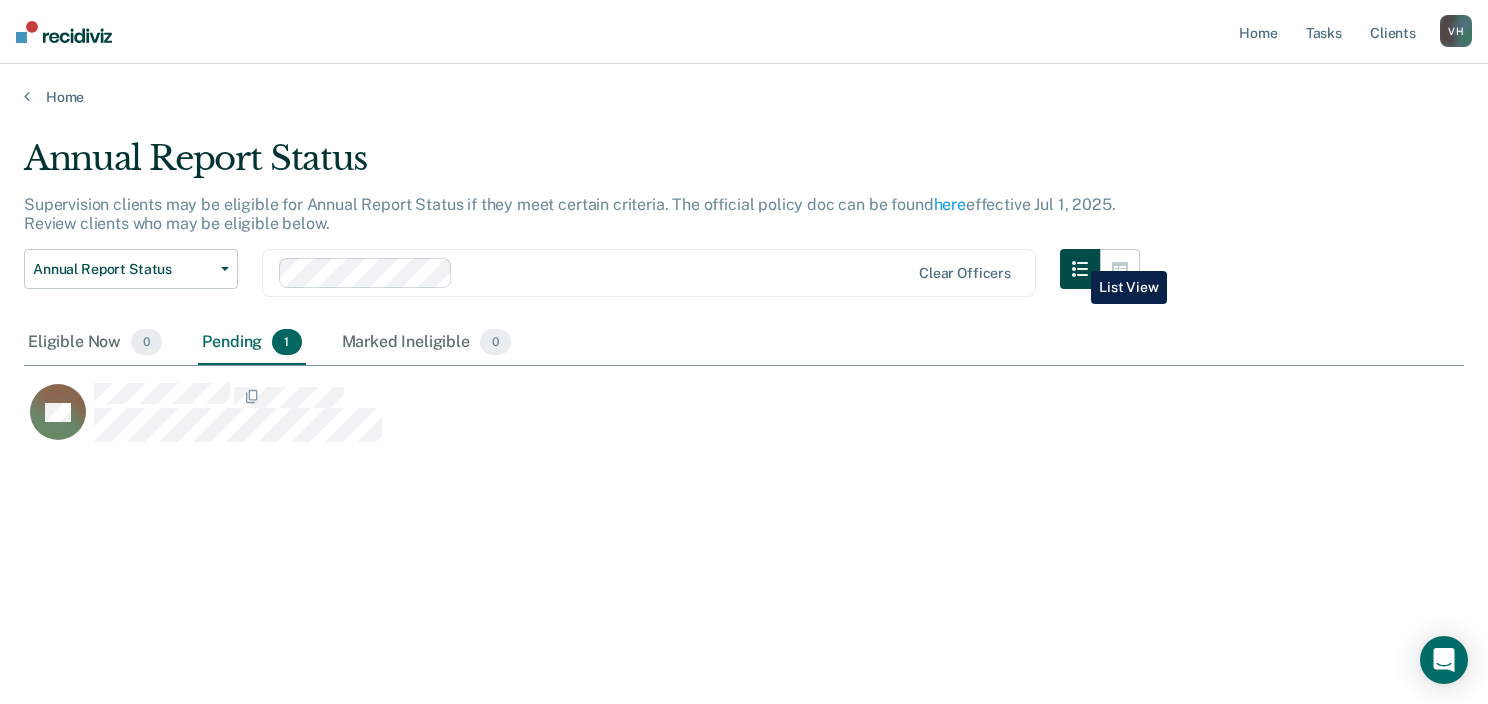 scroll, scrollTop: 16, scrollLeft: 16, axis: both 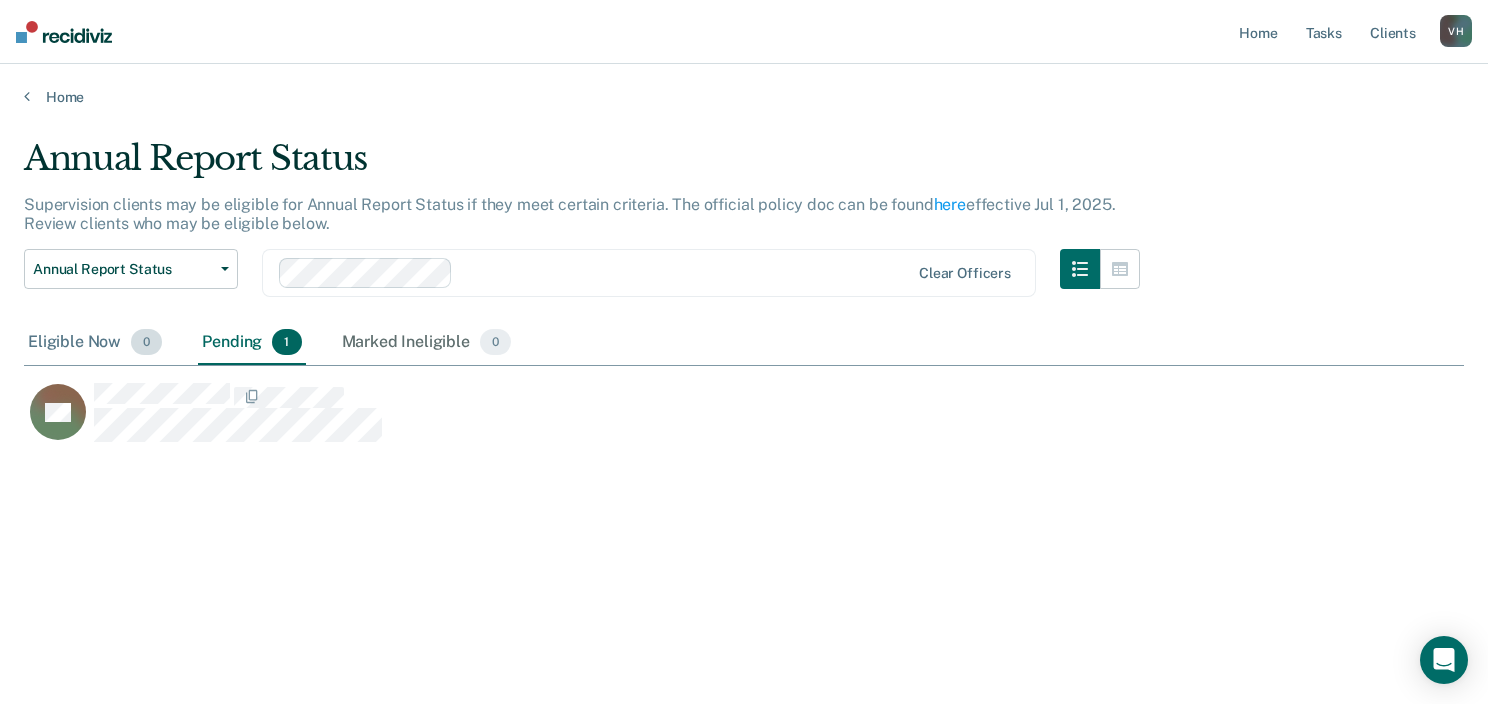 click on "Eligible Now 0" at bounding box center (95, 343) 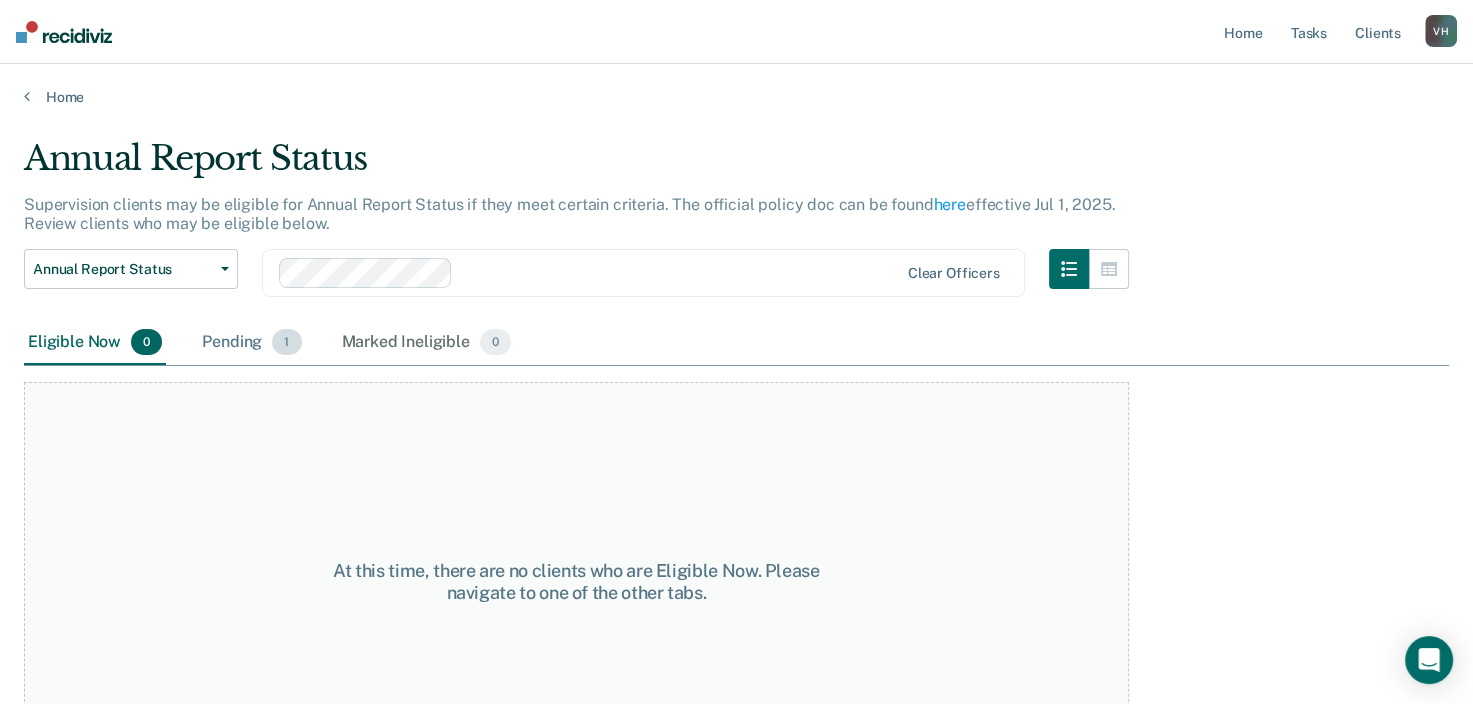 click on "Pending 1" at bounding box center [251, 343] 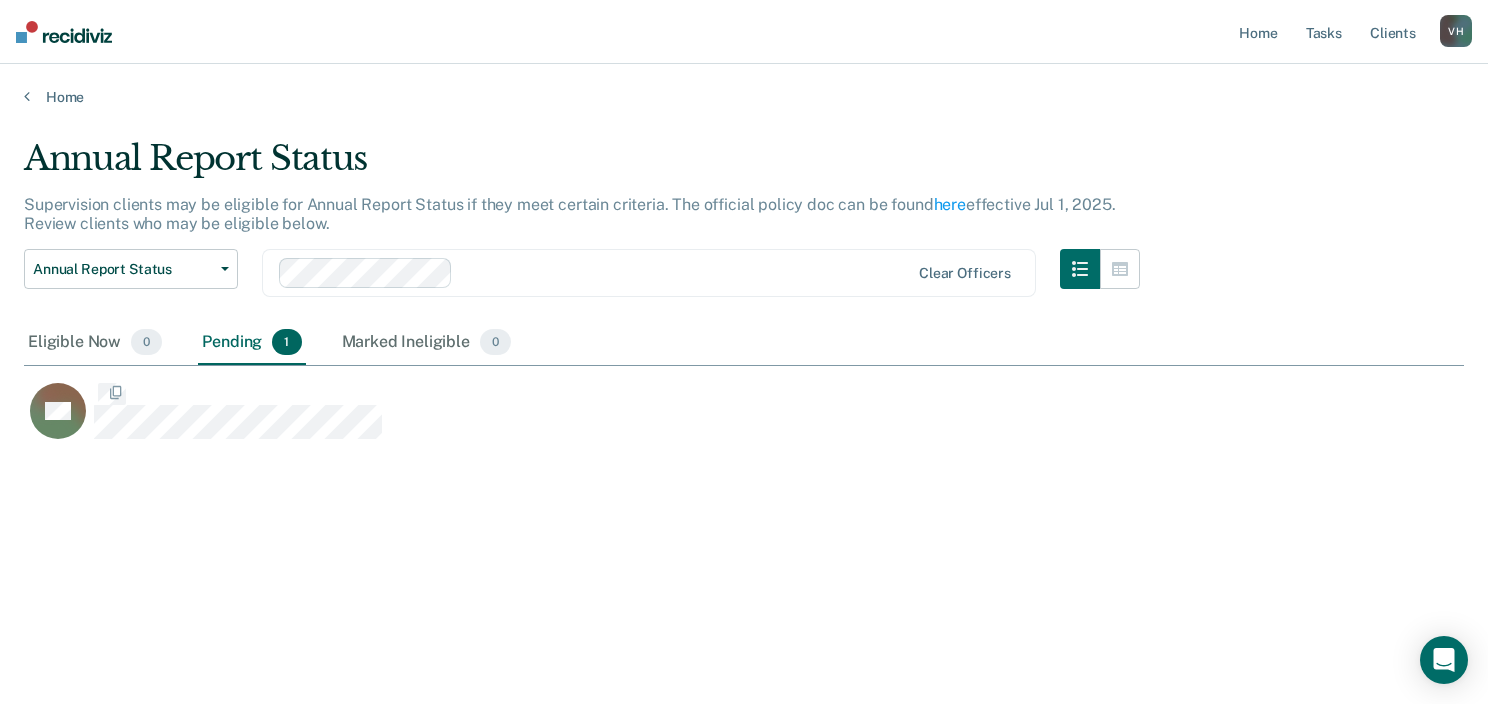 scroll, scrollTop: 16, scrollLeft: 16, axis: both 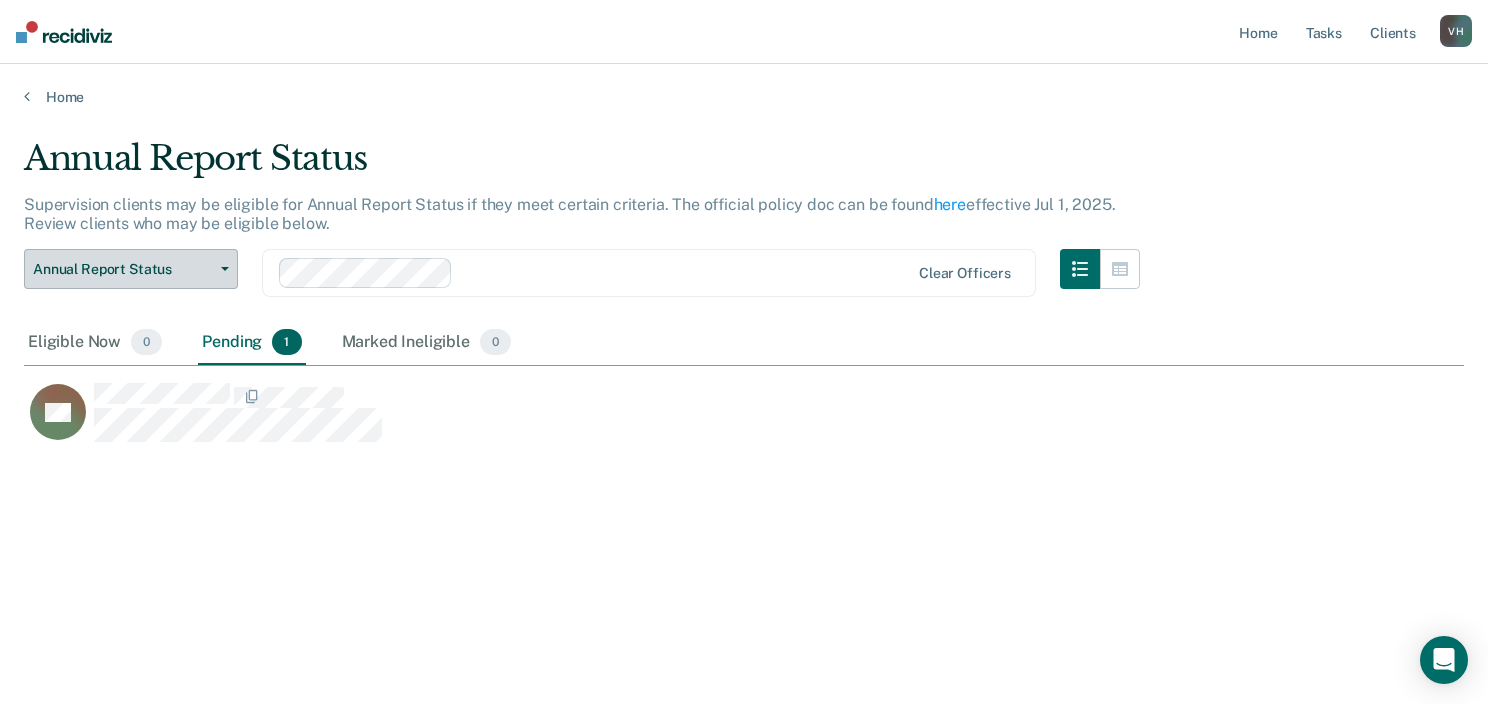 click on "Annual Report Status" at bounding box center [123, 269] 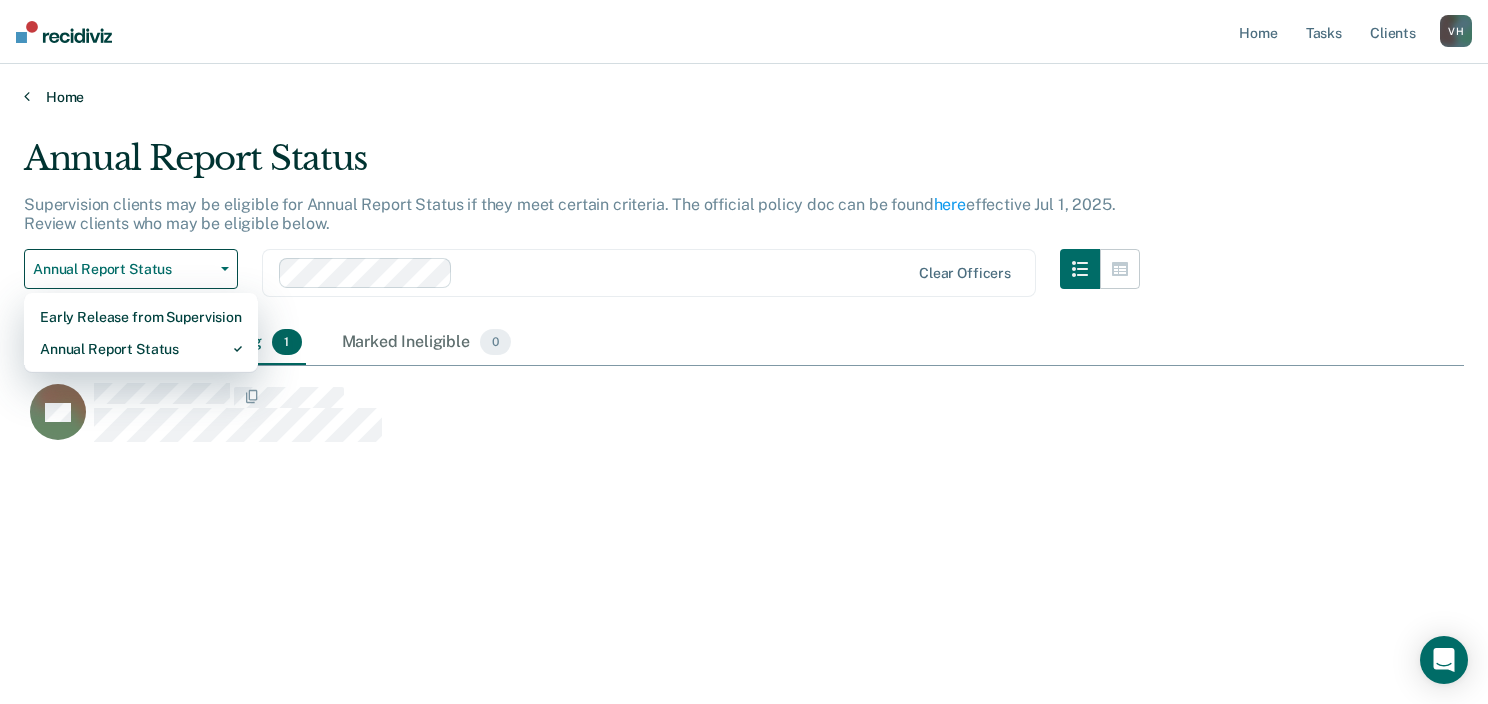 click on "Home" at bounding box center (744, 97) 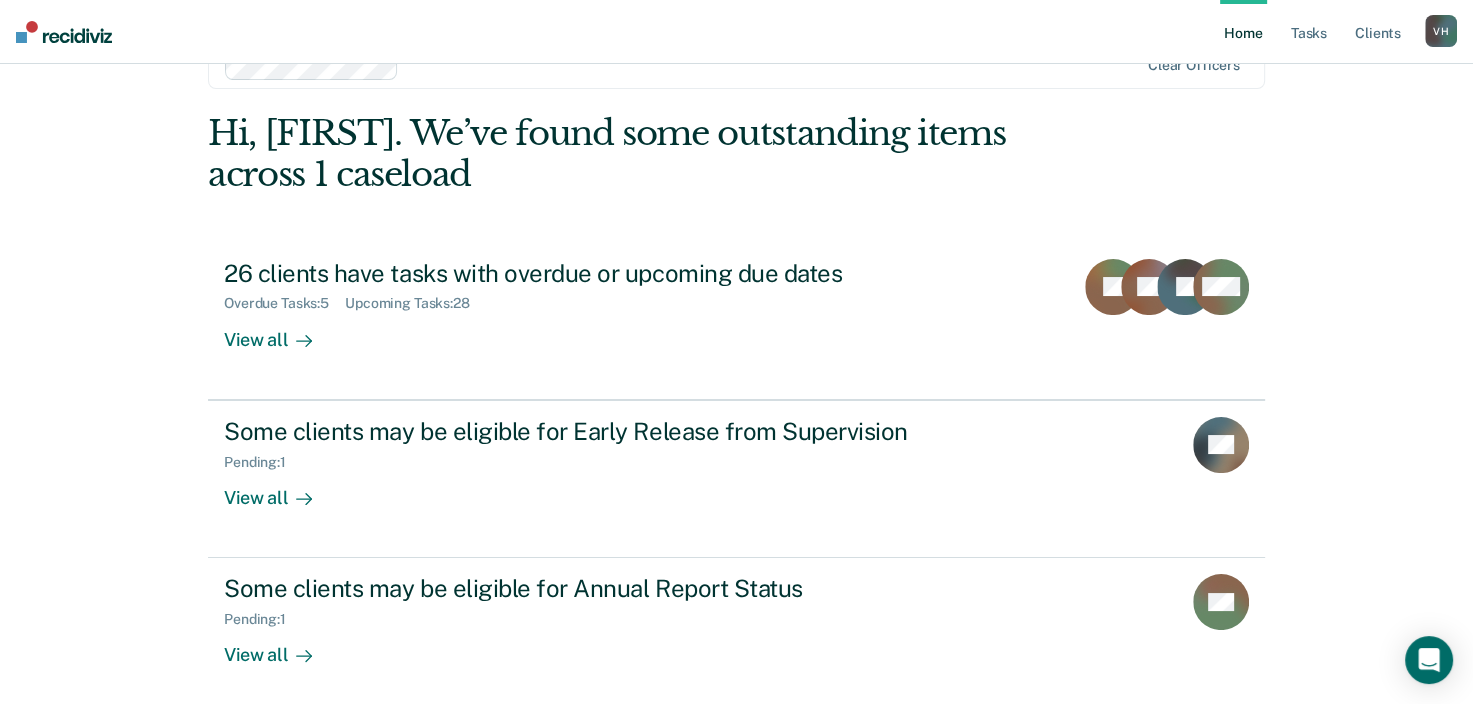 scroll, scrollTop: 0, scrollLeft: 0, axis: both 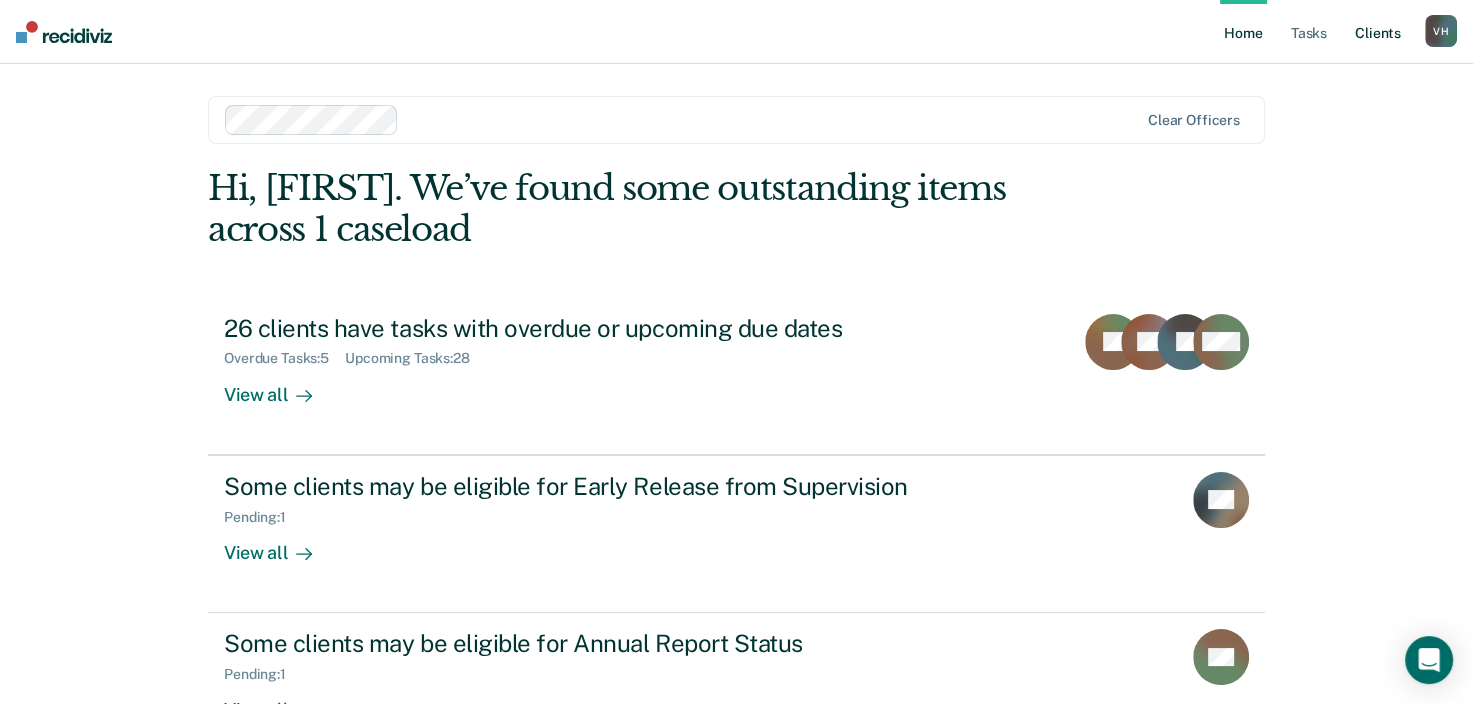 click on "Client s" at bounding box center (1378, 32) 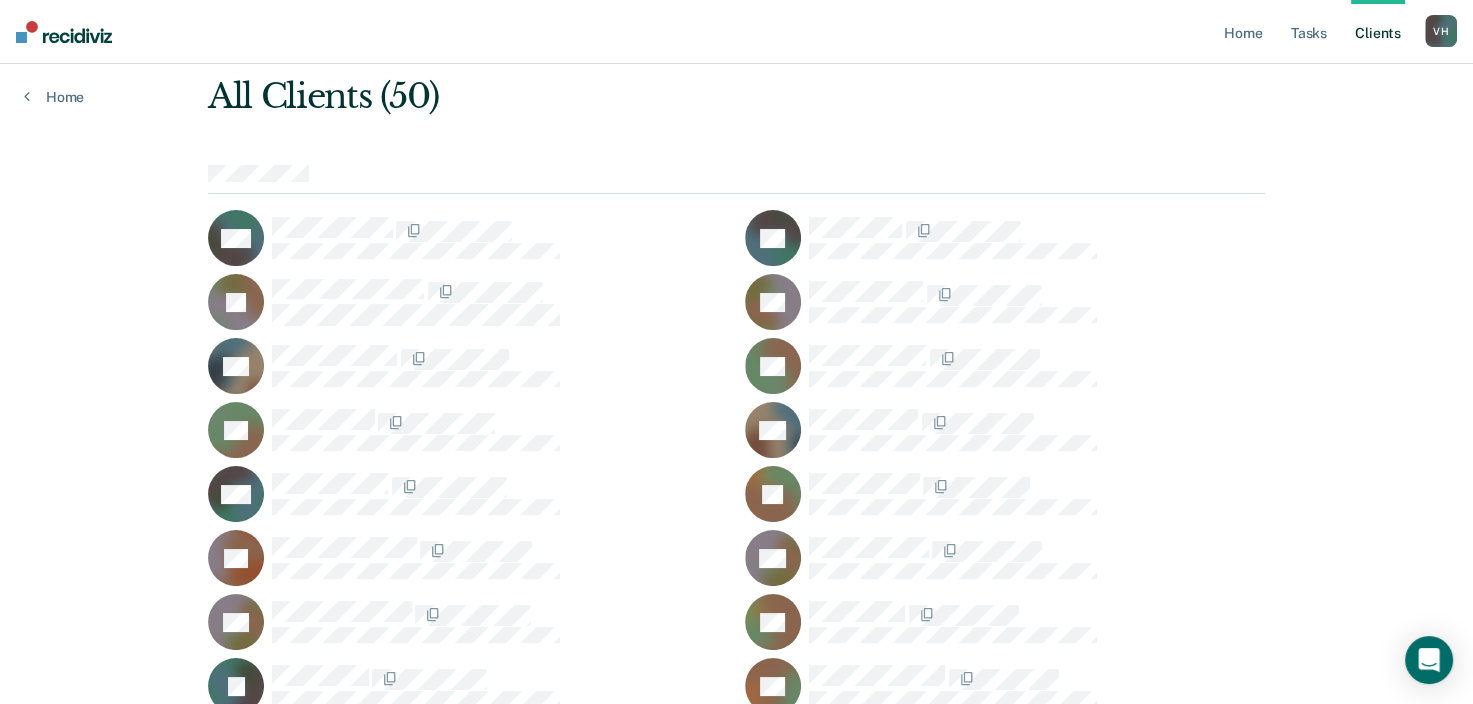 scroll, scrollTop: 100, scrollLeft: 0, axis: vertical 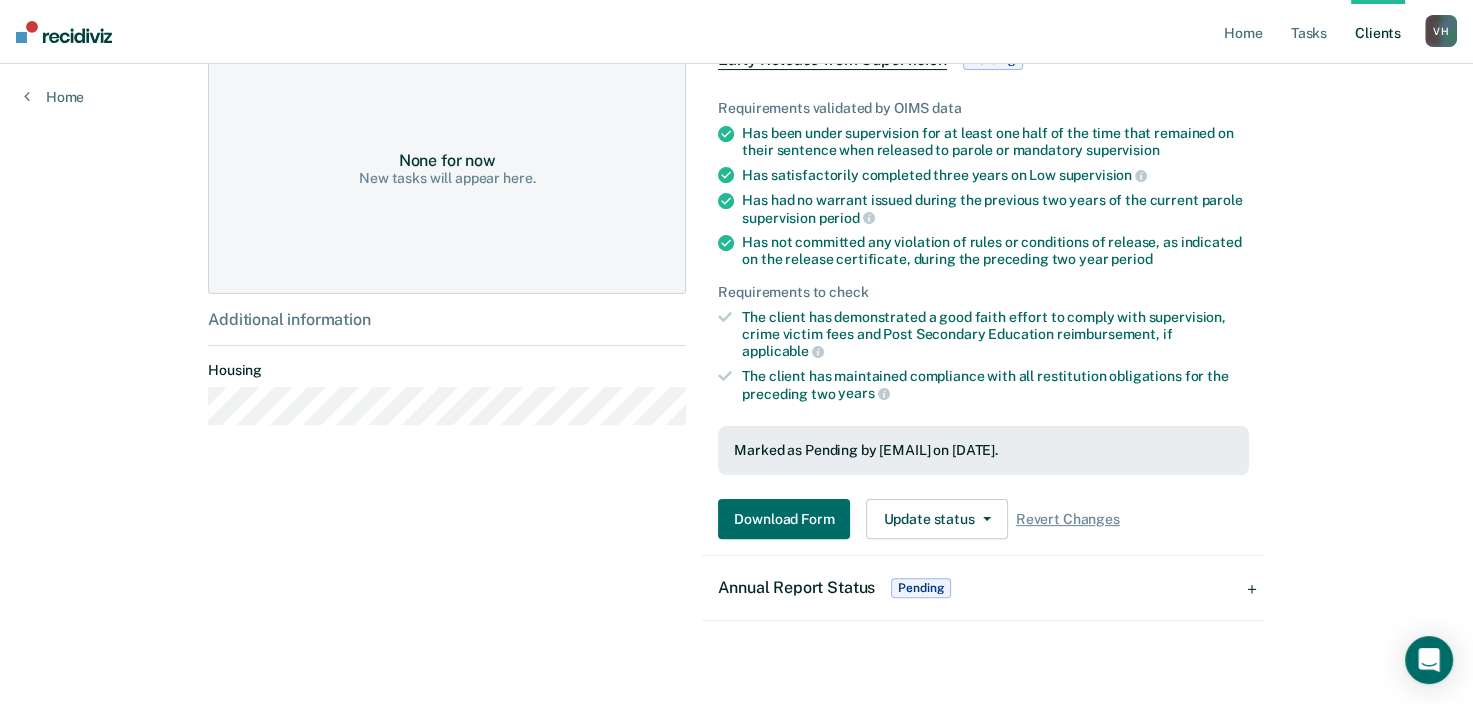 click on "Pending" at bounding box center [921, 588] 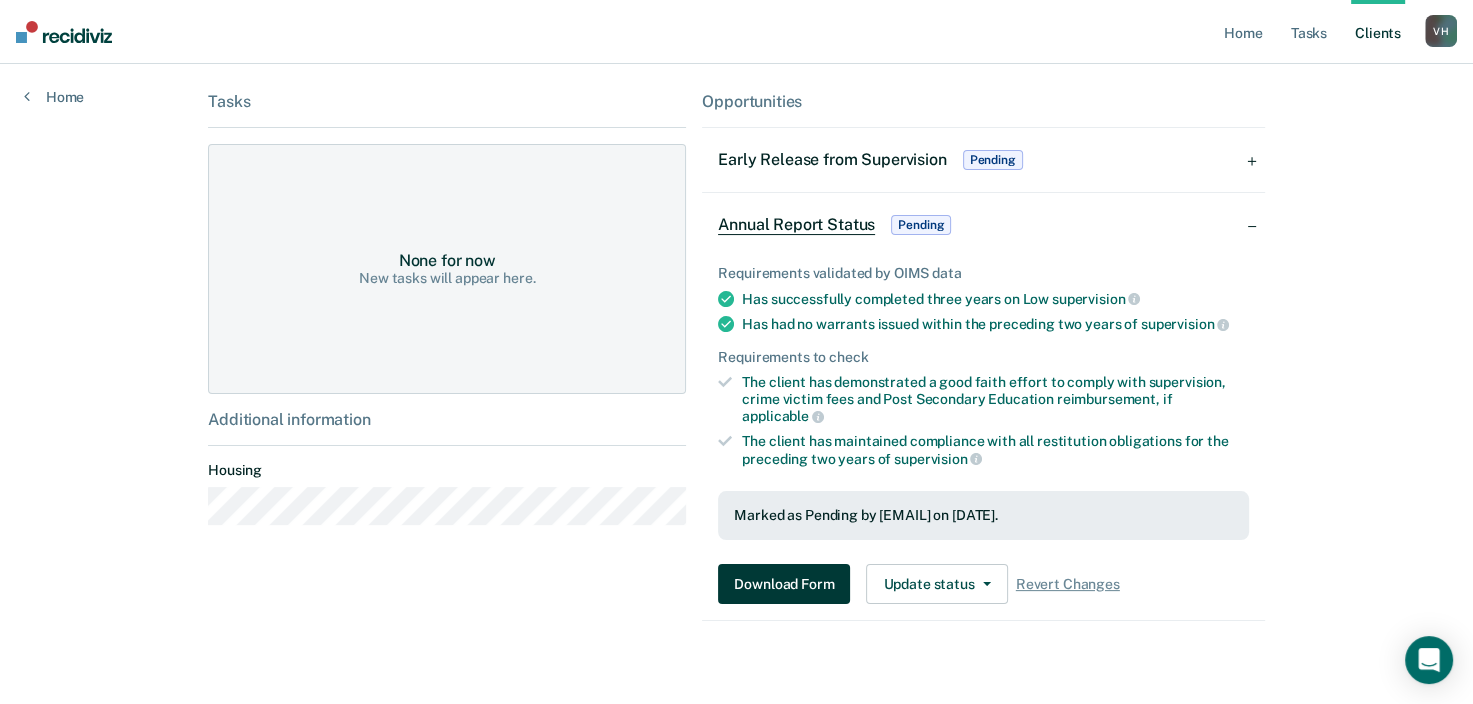 click on "Download Form" at bounding box center (784, 584) 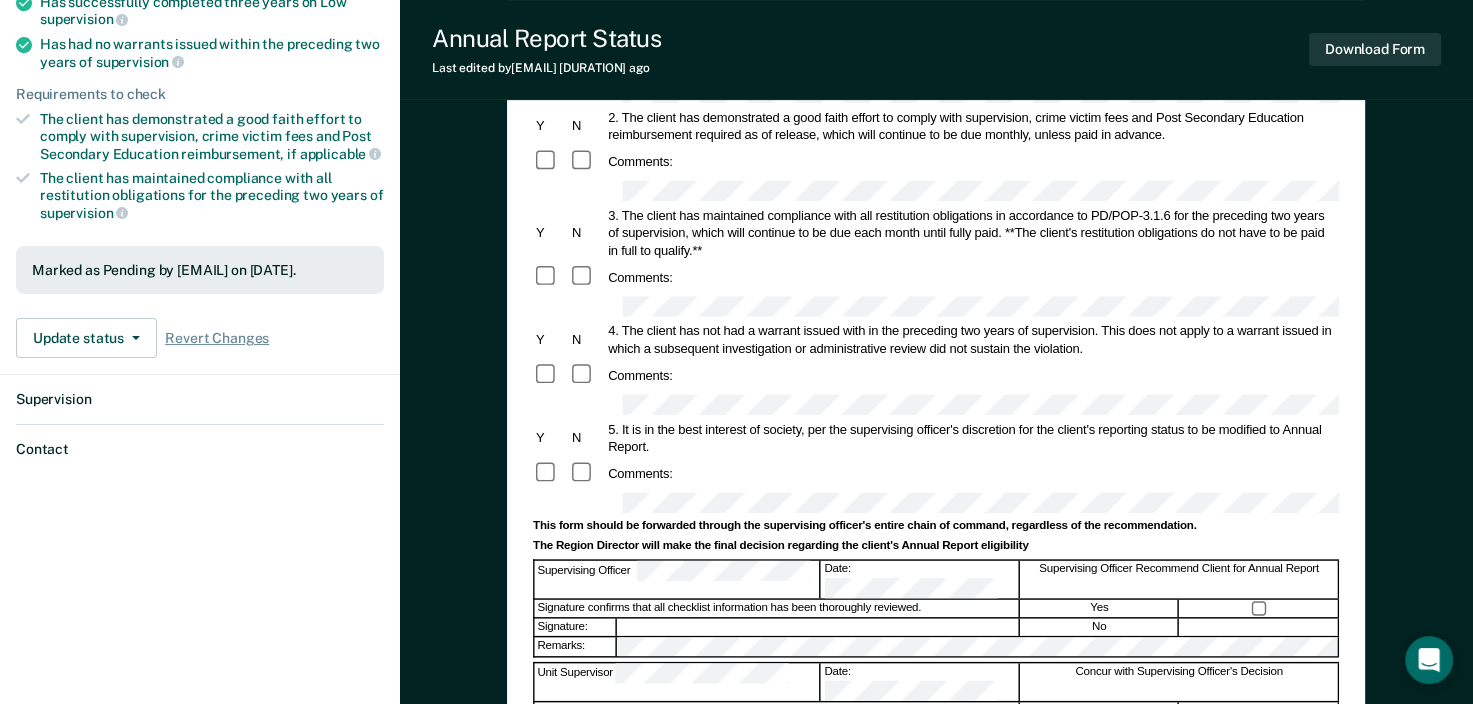scroll, scrollTop: 0, scrollLeft: 0, axis: both 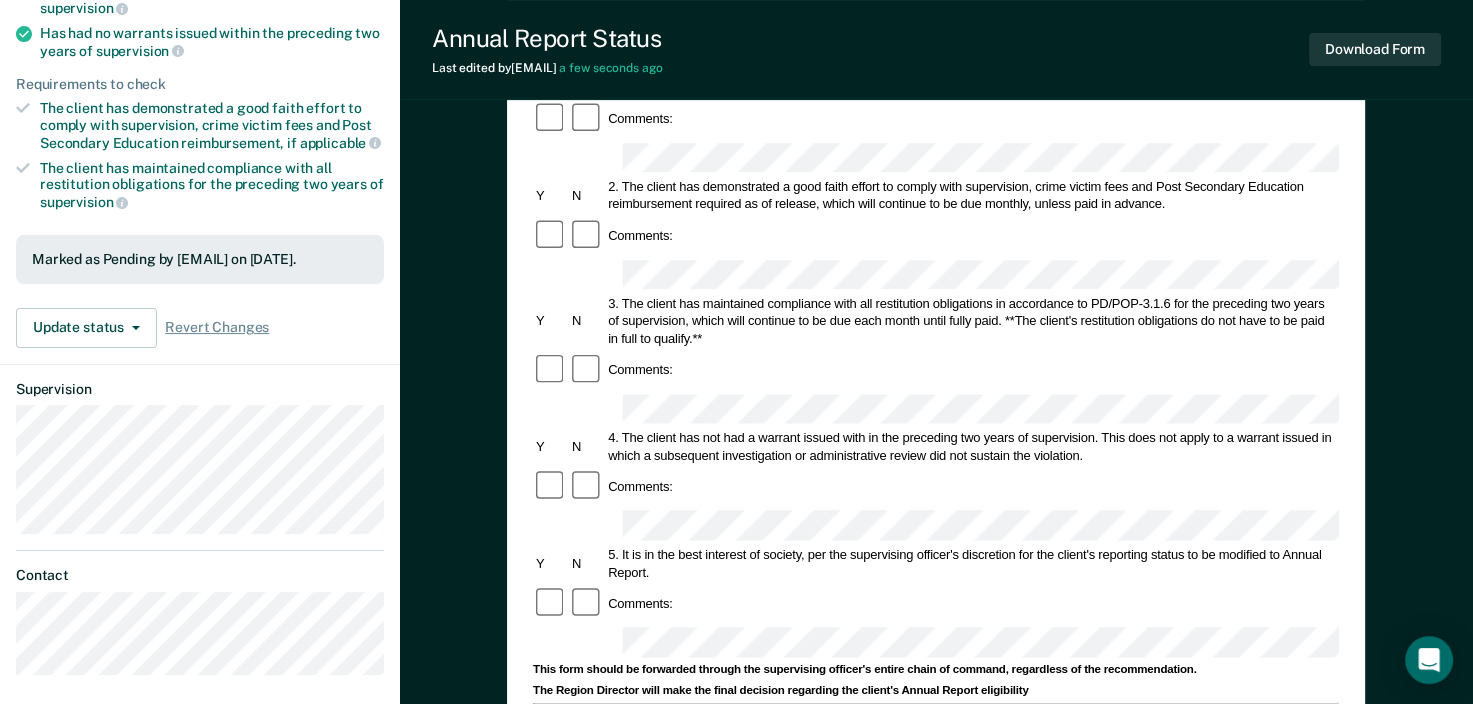 click on "Annual Reporting   Checklist, Recommendation, and Determination Form Clients who meet the following criteria may be recommended for annual reporting. Client's Name: TDCJ/SID #: Eligibility Month: Y N 1. The client has satisfactorily completed three years on Low supervision by the Texas Risk Assessment System (TRAS). Comments: Y N 2. The client has demonstrated a good faith effort to comply with supervision, crime victim fees and Post Secondary Education reimbursement required as of release, which will continue to be due monthly, unless paid in advance. Comments: Y N 3. The client has maintained compliance with all restitution obligations in accordance to PD/POP-3.1.6 for the preceding two years of supervision, which will continue to be due each month until fully paid. **The client's restitution obligations do not have to be paid in full to qualify.** Comments: Y N Comments: Y N Comments: This form should be forwarded through the supervising officer's entire chain of command, regardless of the recommendation." at bounding box center (936, 479) 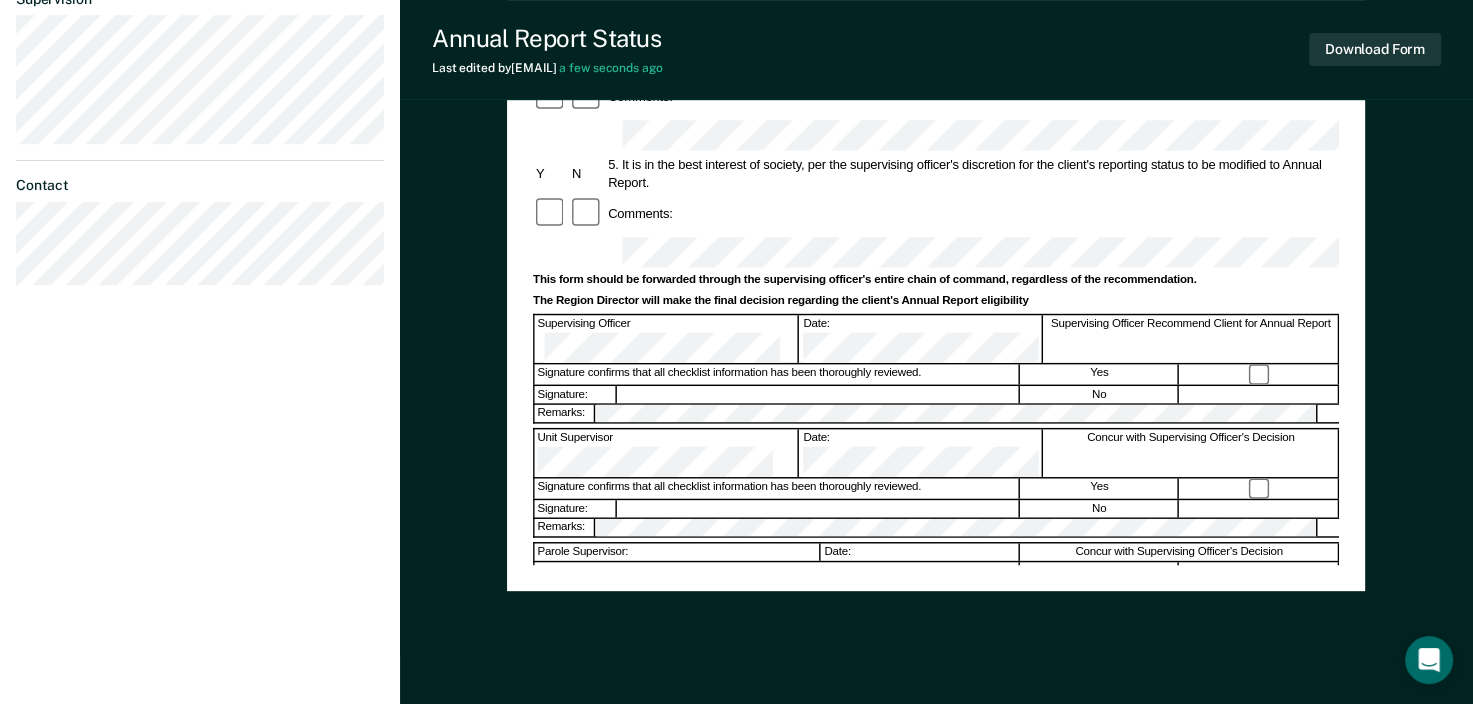 scroll, scrollTop: 0, scrollLeft: 0, axis: both 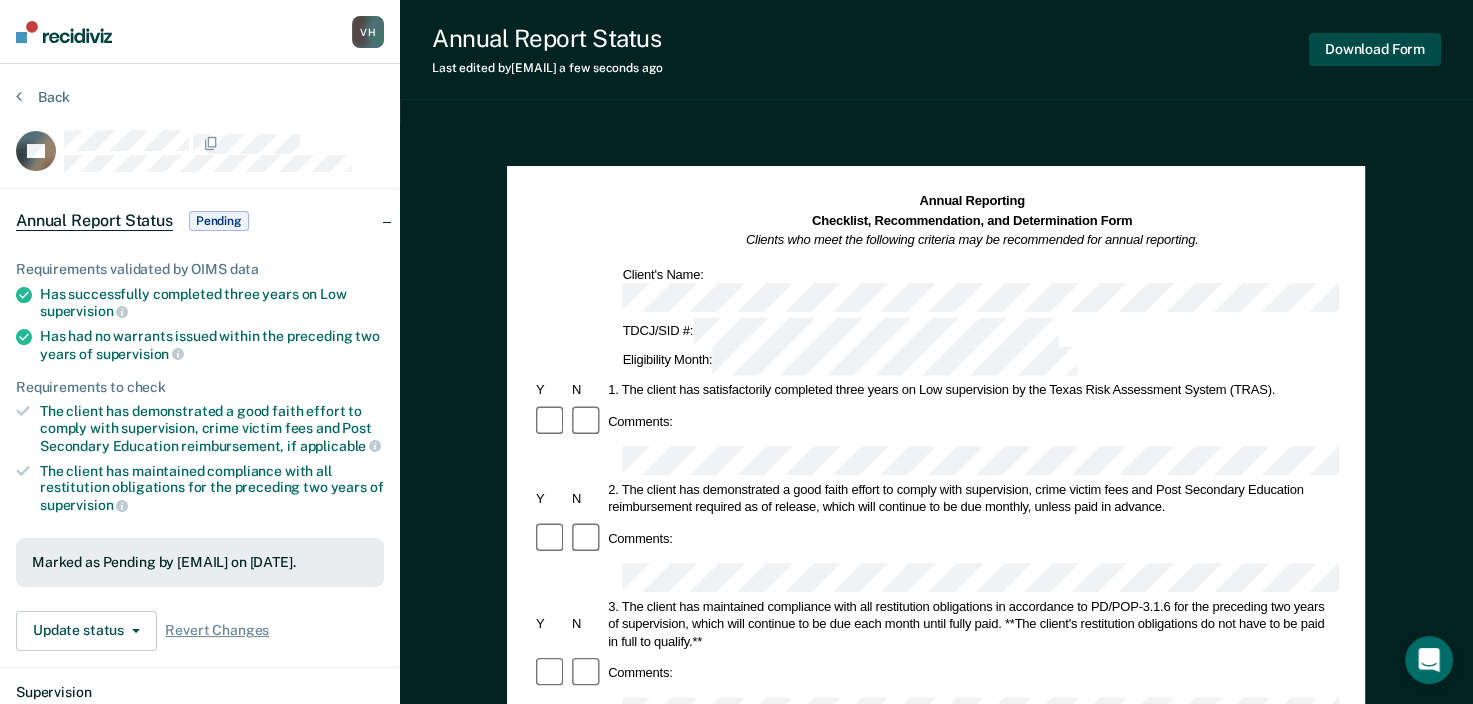 click on "Download Form" at bounding box center [1375, 49] 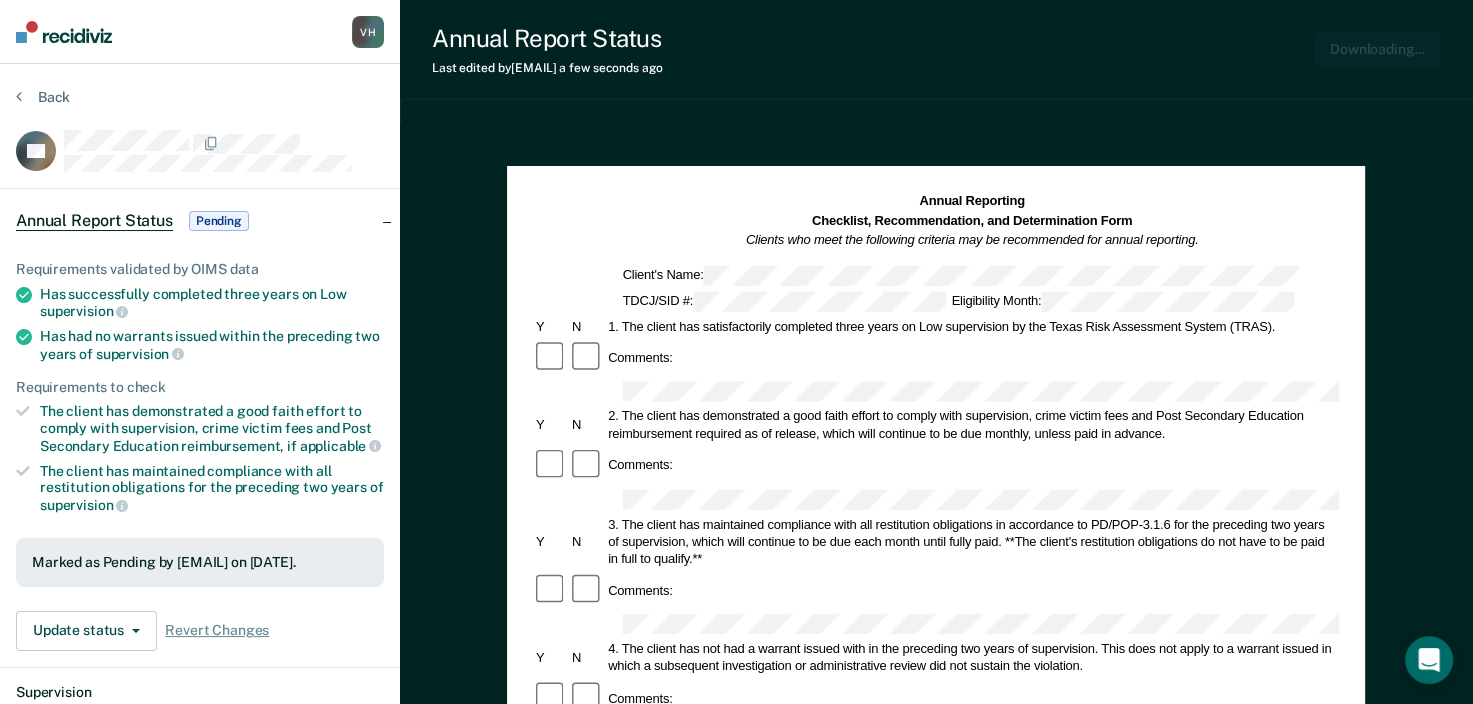 scroll, scrollTop: 0, scrollLeft: 0, axis: both 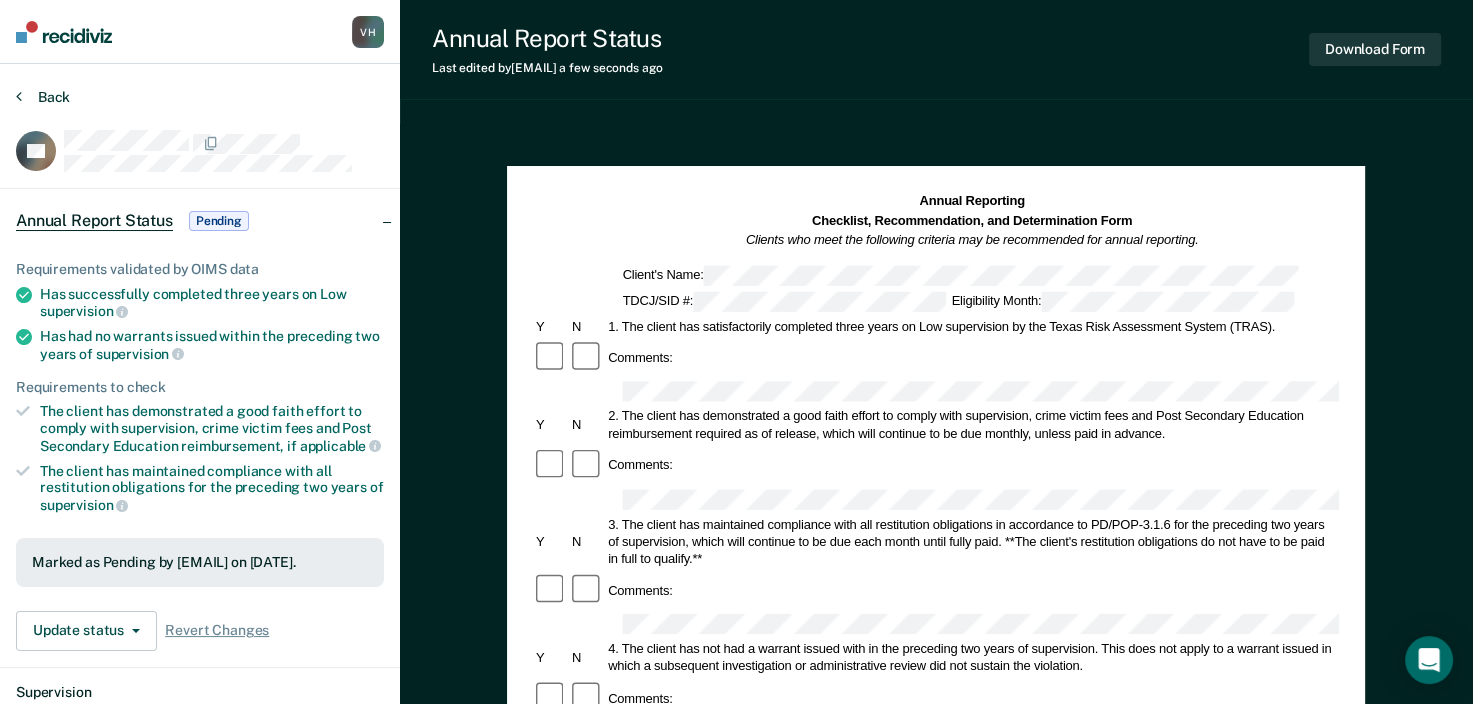 click on "Back" at bounding box center [43, 97] 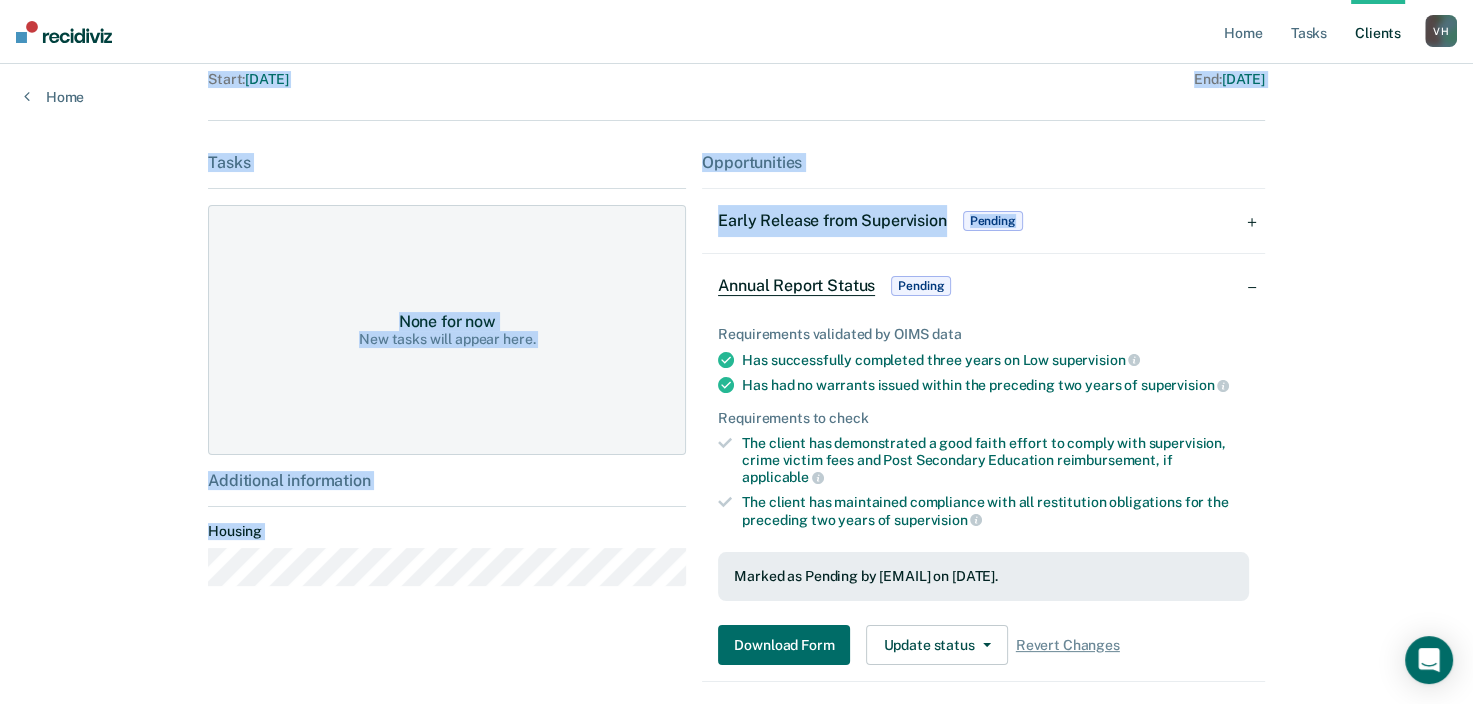 drag, startPoint x: 1466, startPoint y: 236, endPoint x: 1461, endPoint y: 113, distance: 123.101585 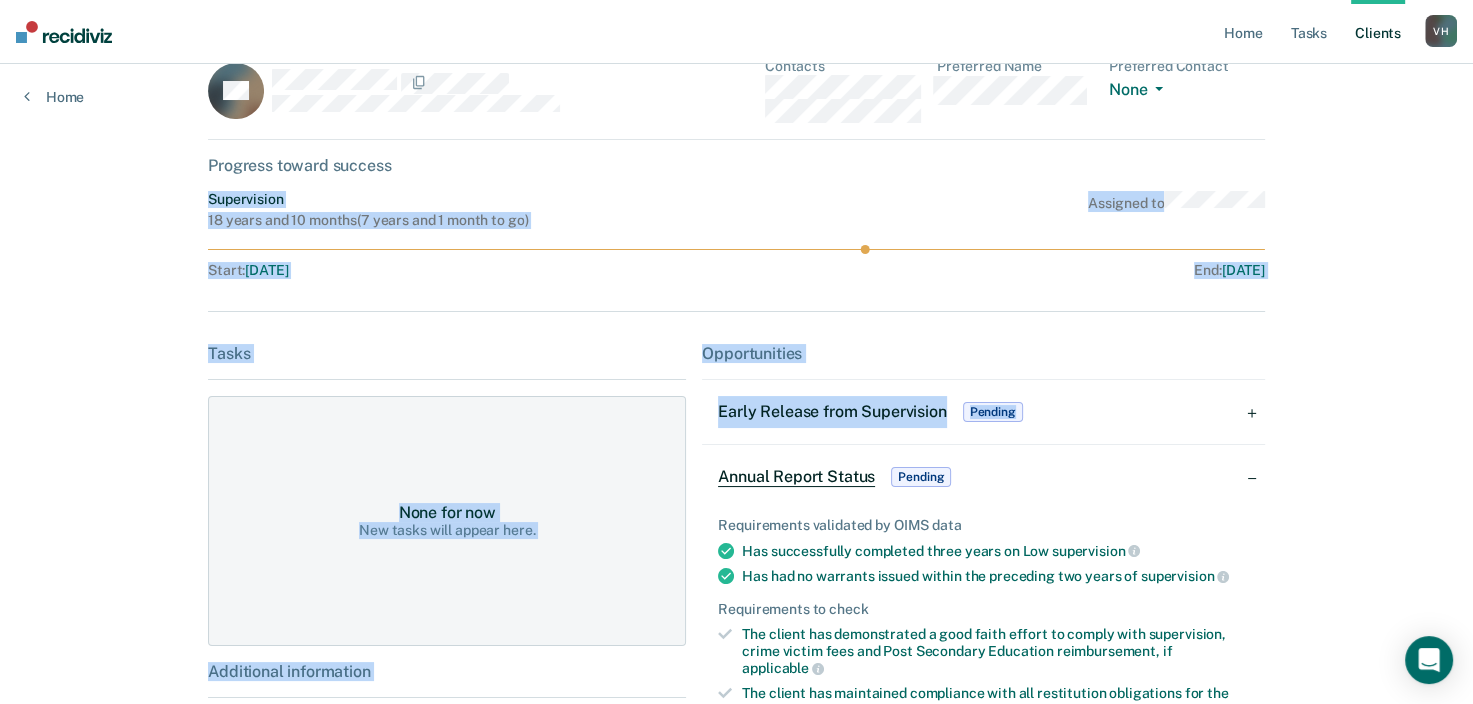 scroll, scrollTop: 0, scrollLeft: 0, axis: both 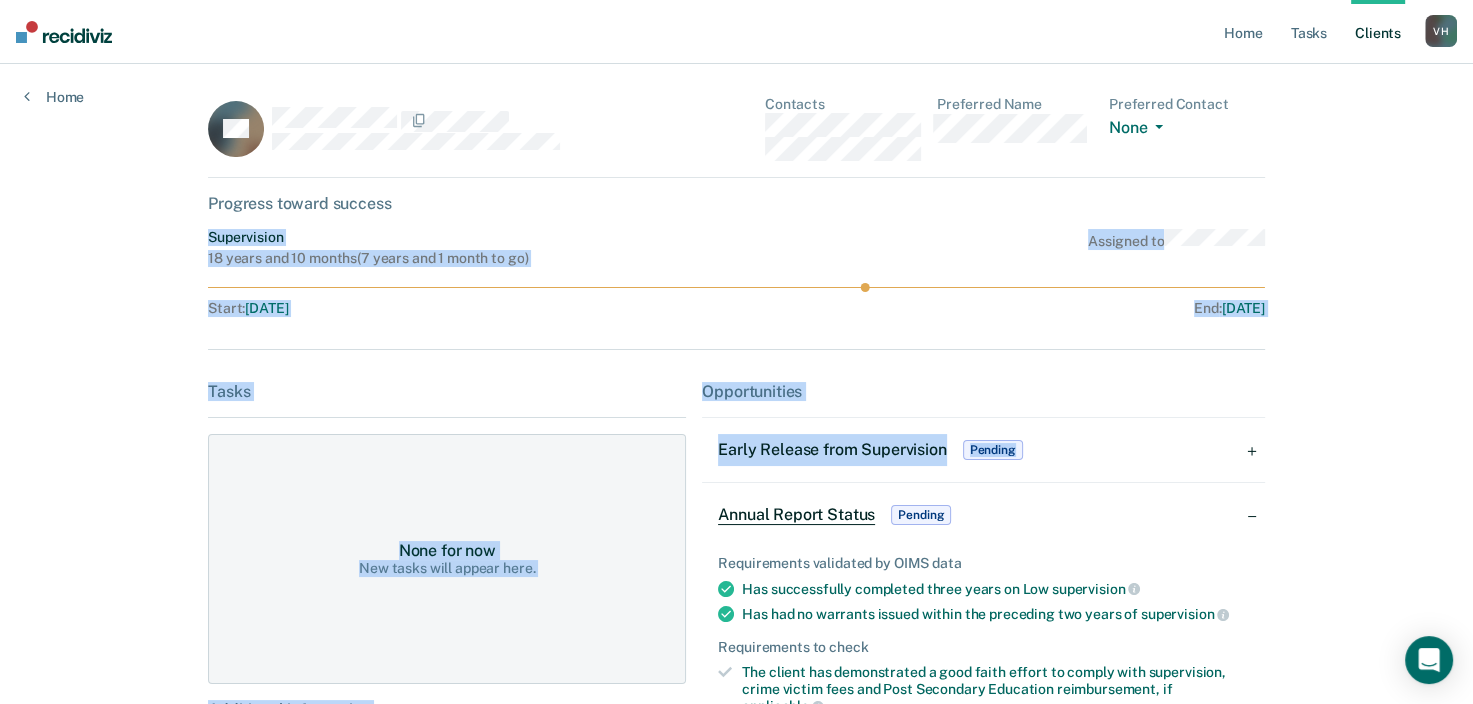 click on "Client s" at bounding box center (1378, 32) 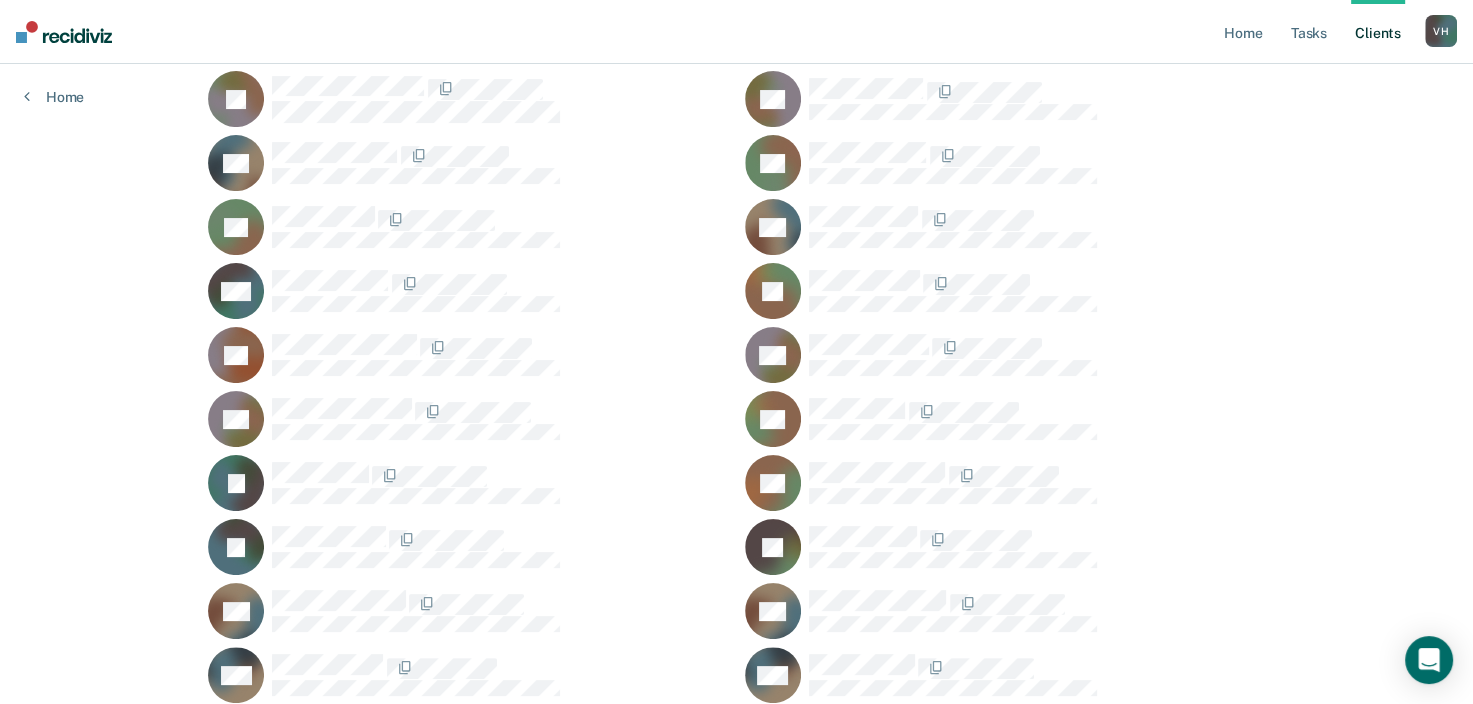 scroll, scrollTop: 297, scrollLeft: 0, axis: vertical 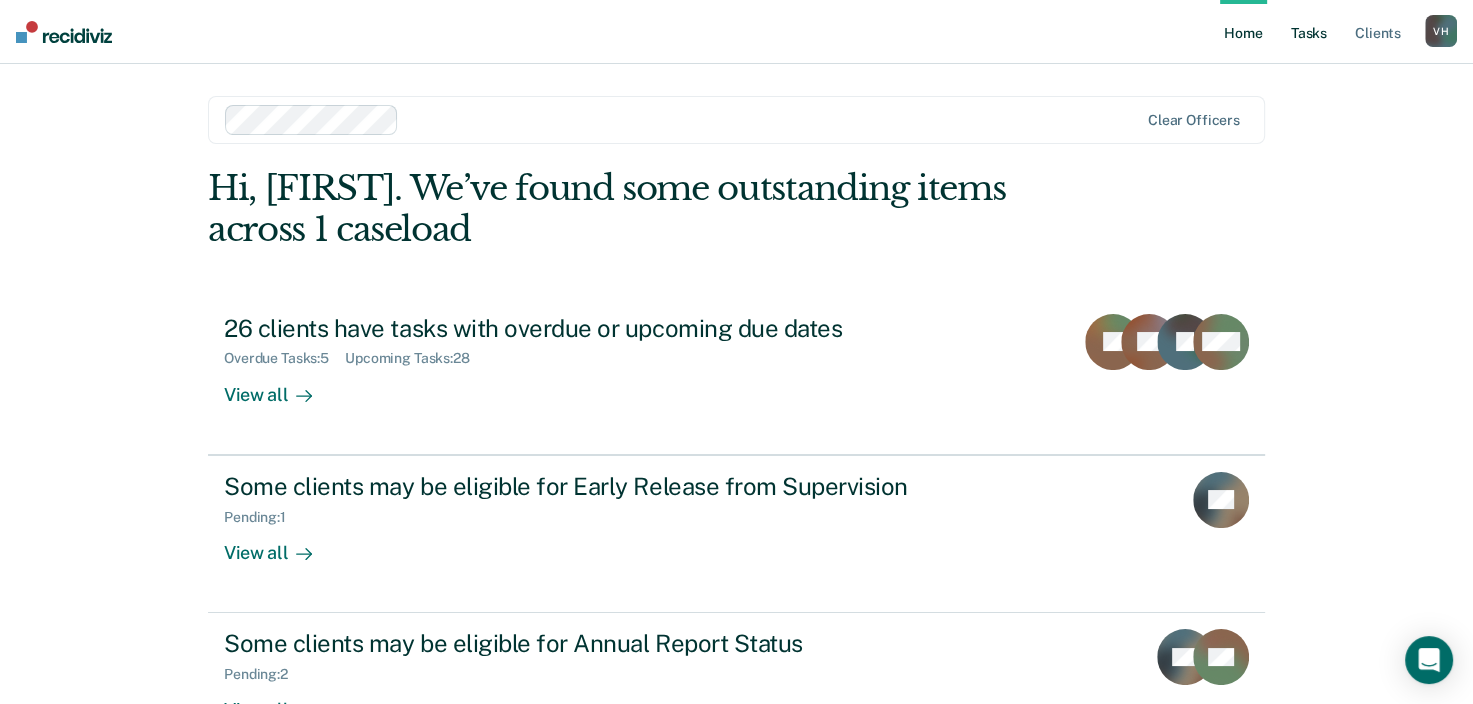 click on "Tasks" at bounding box center (1309, 32) 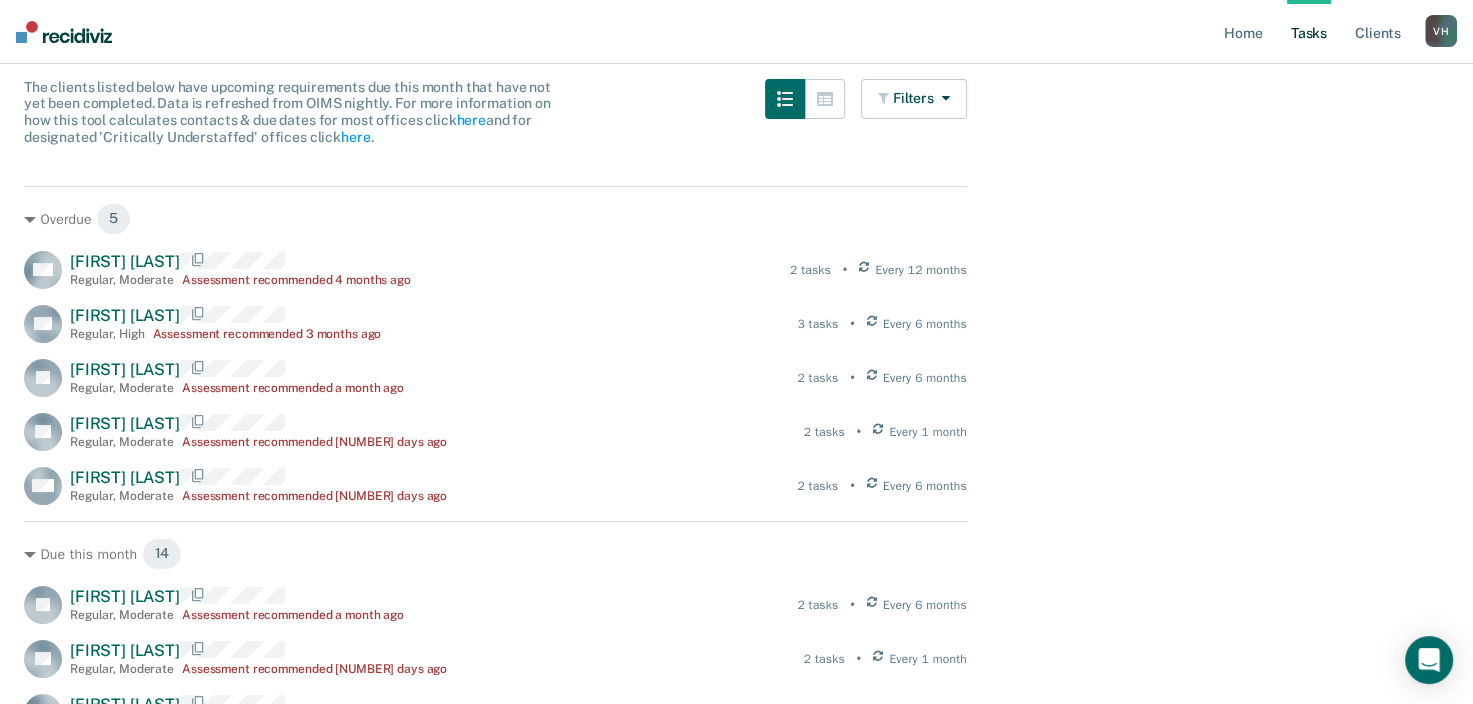 scroll, scrollTop: 196, scrollLeft: 0, axis: vertical 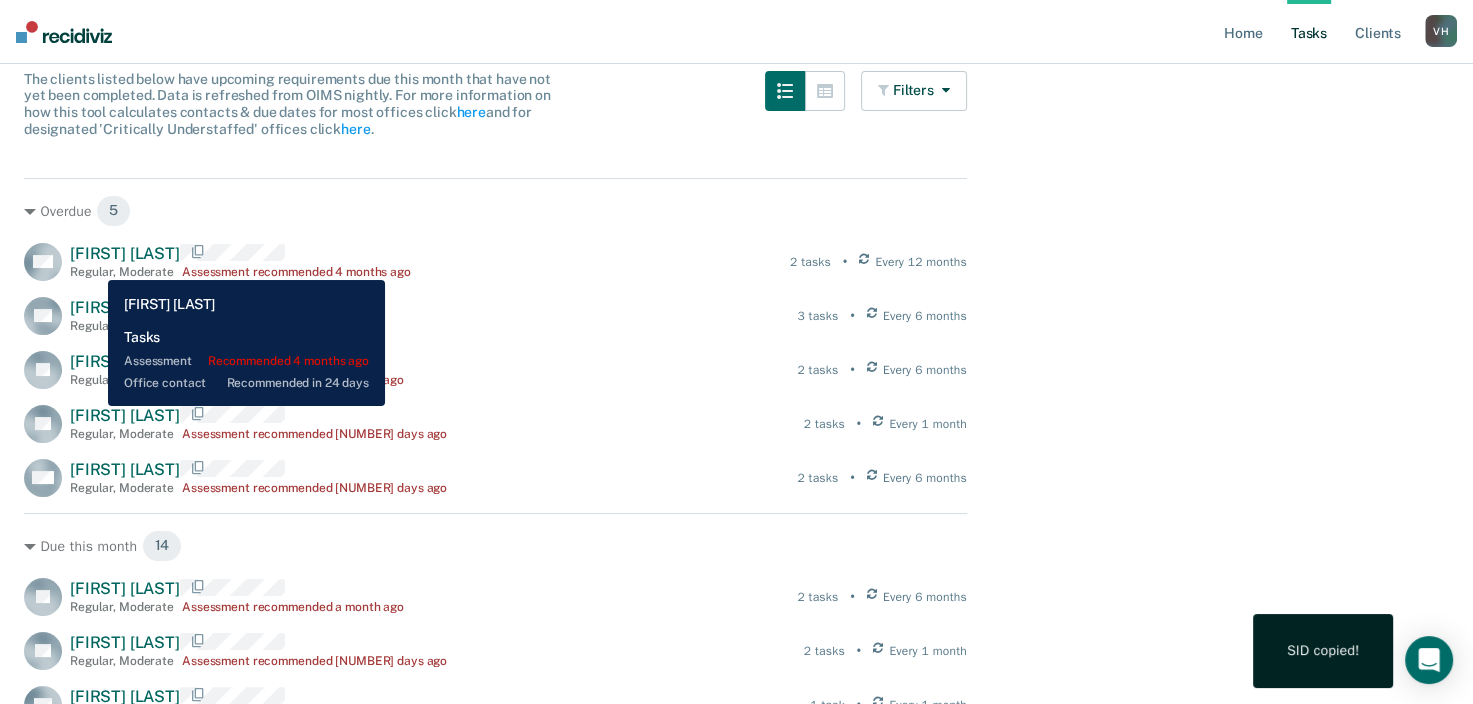 click on "Regular ,   Moderate" at bounding box center (122, 272) 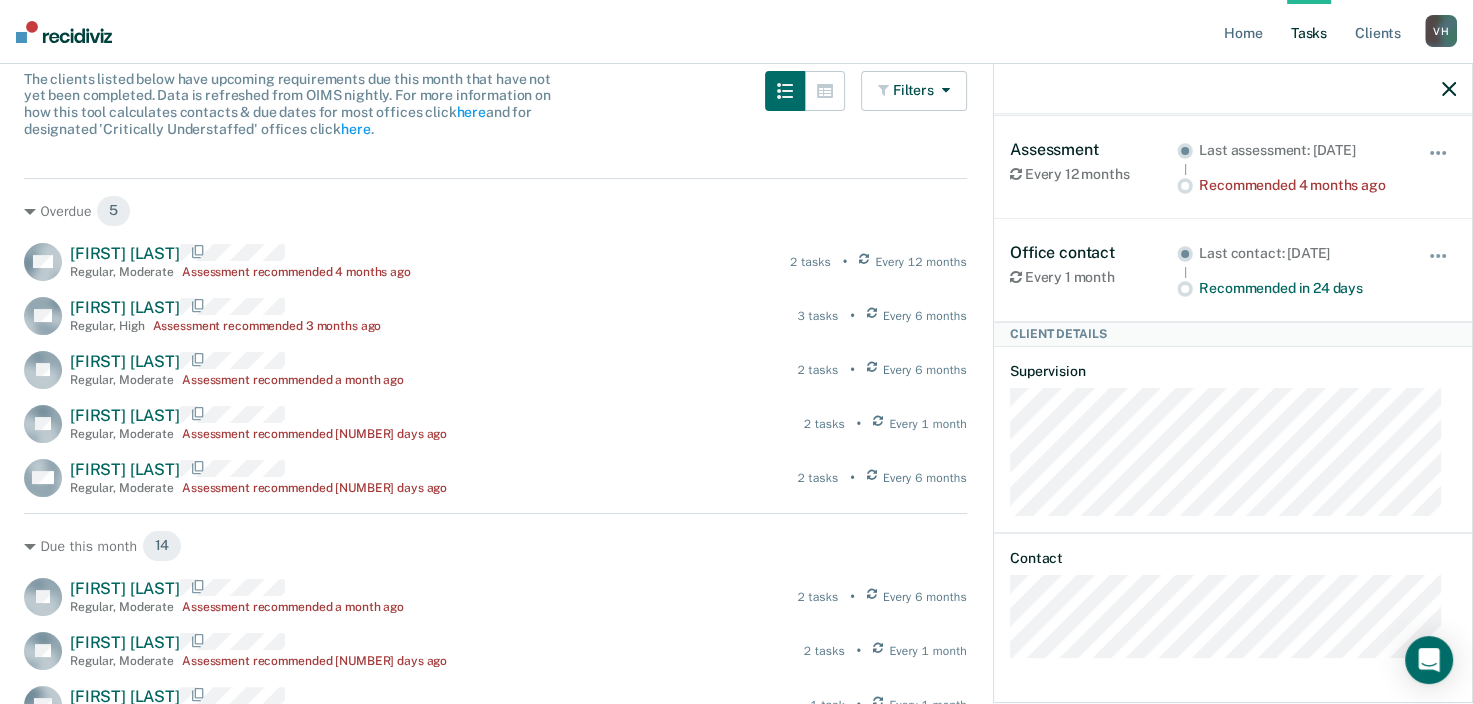 scroll, scrollTop: 115, scrollLeft: 0, axis: vertical 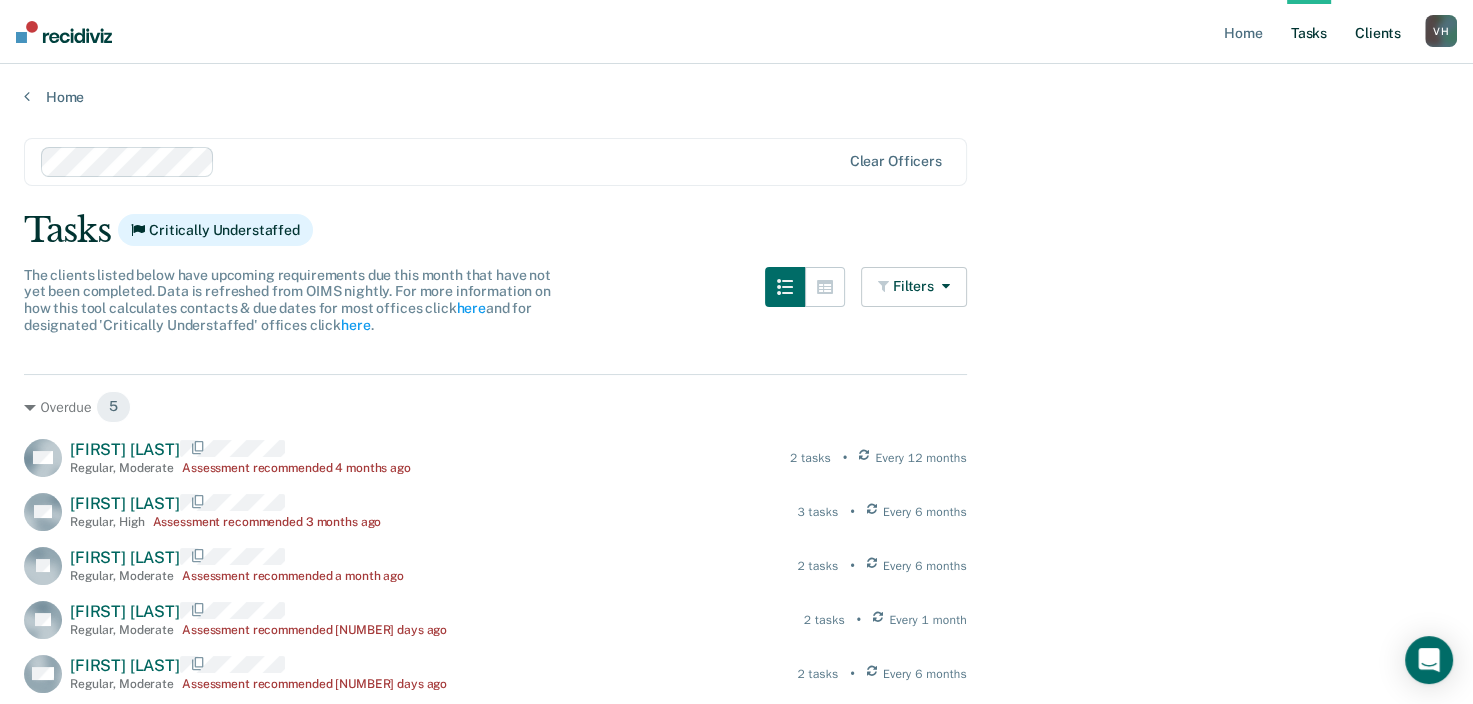 click on "Client s" at bounding box center [1378, 32] 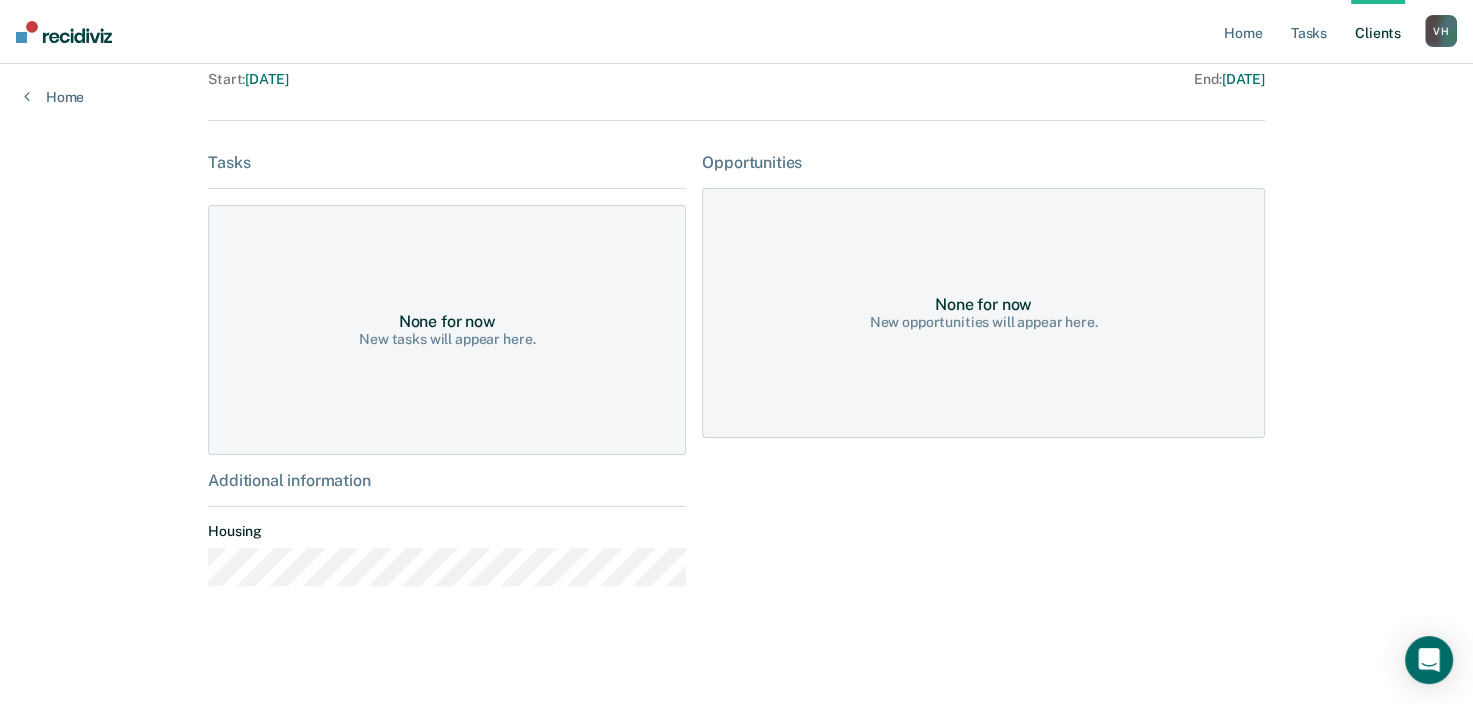 scroll, scrollTop: 0, scrollLeft: 0, axis: both 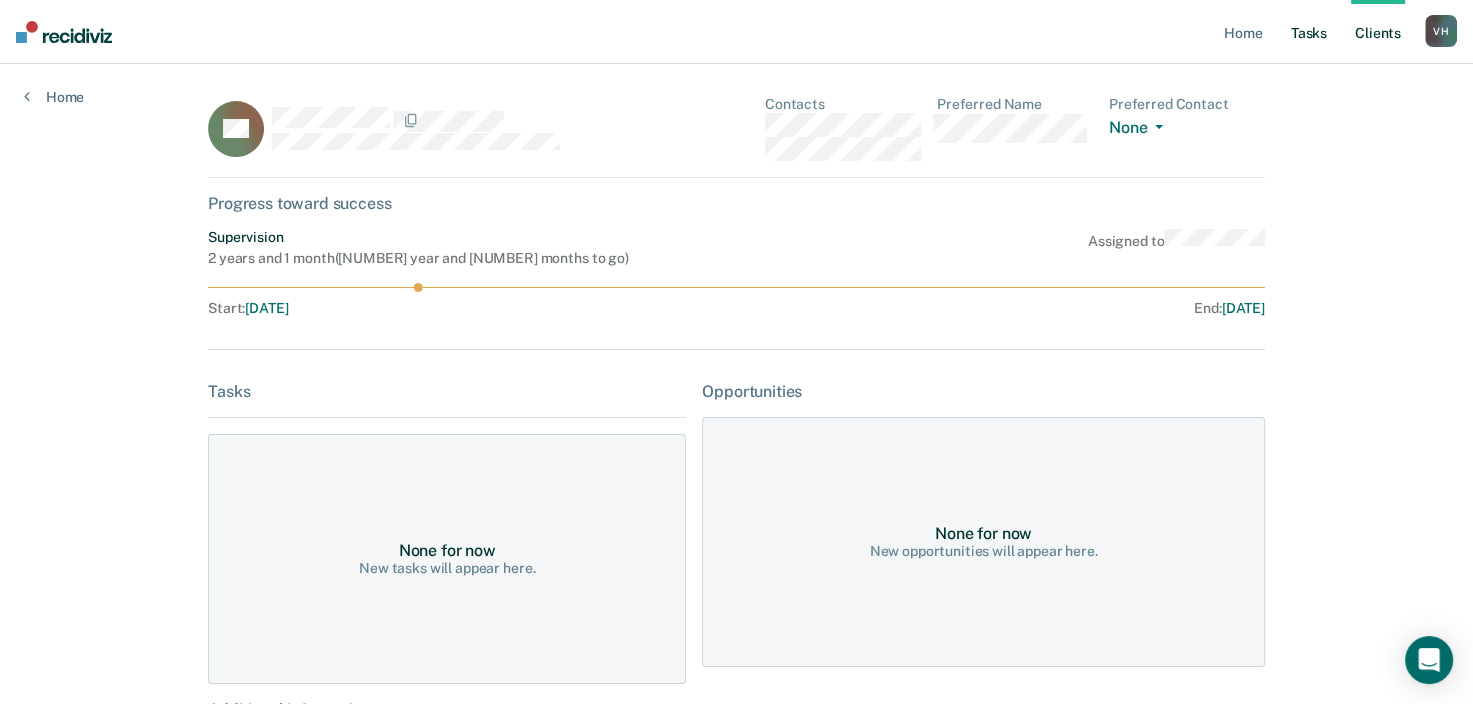click on "Tasks" at bounding box center [1309, 32] 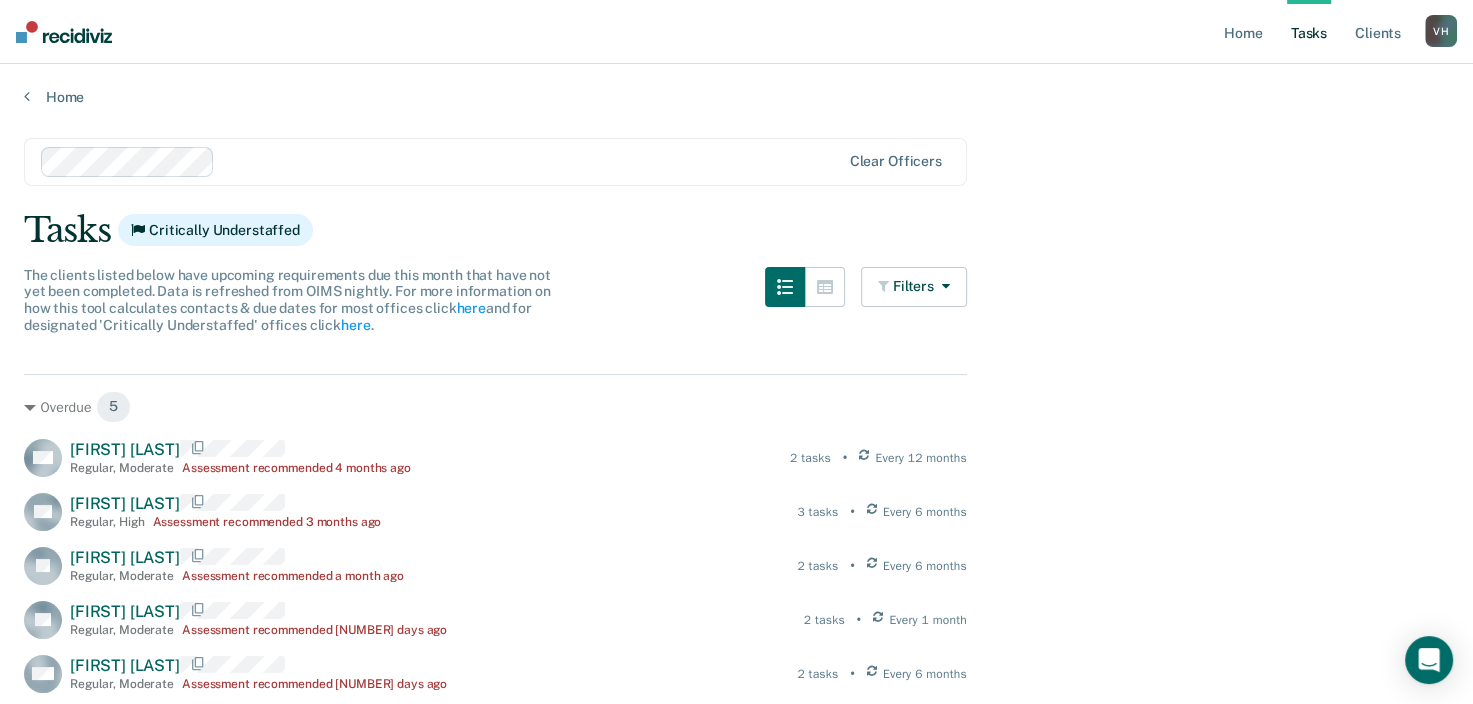 click on "Tasks" at bounding box center (1309, 32) 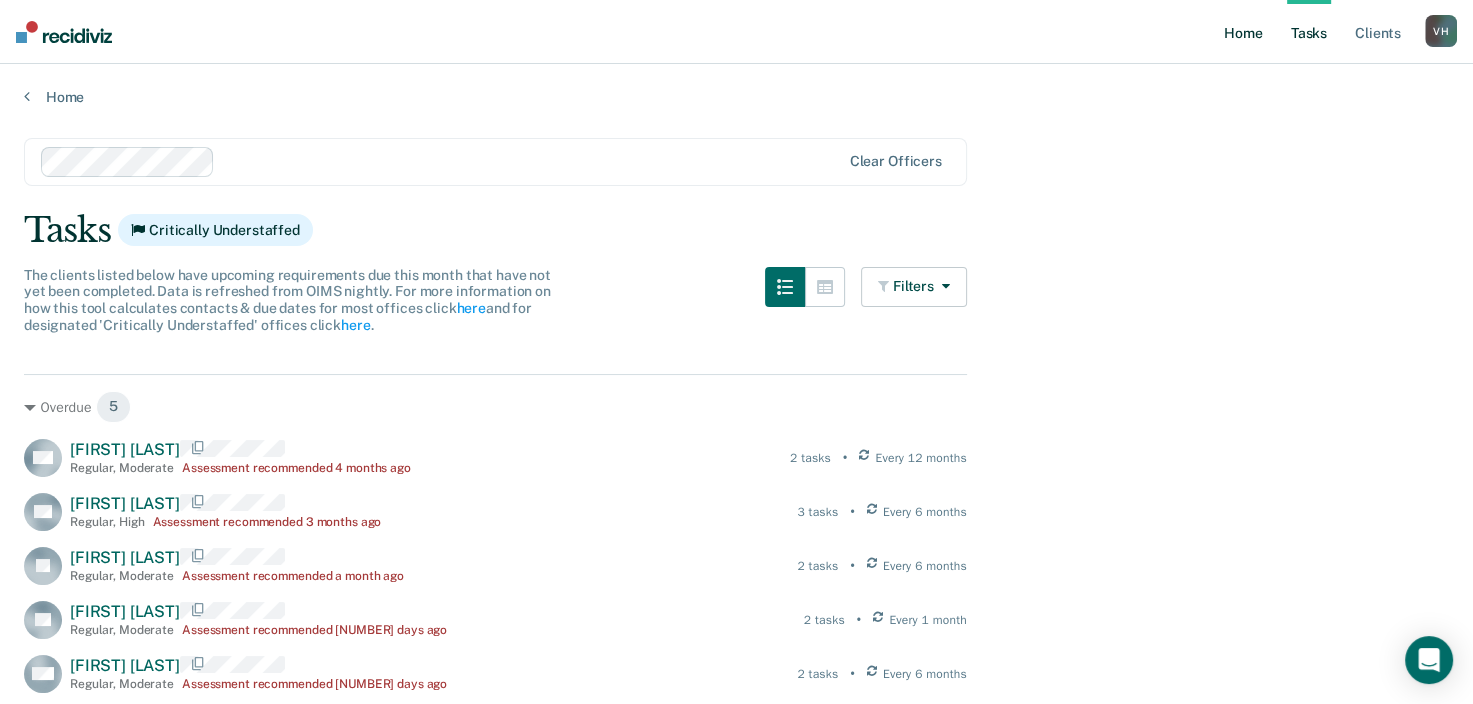 click on "Home" at bounding box center (1243, 32) 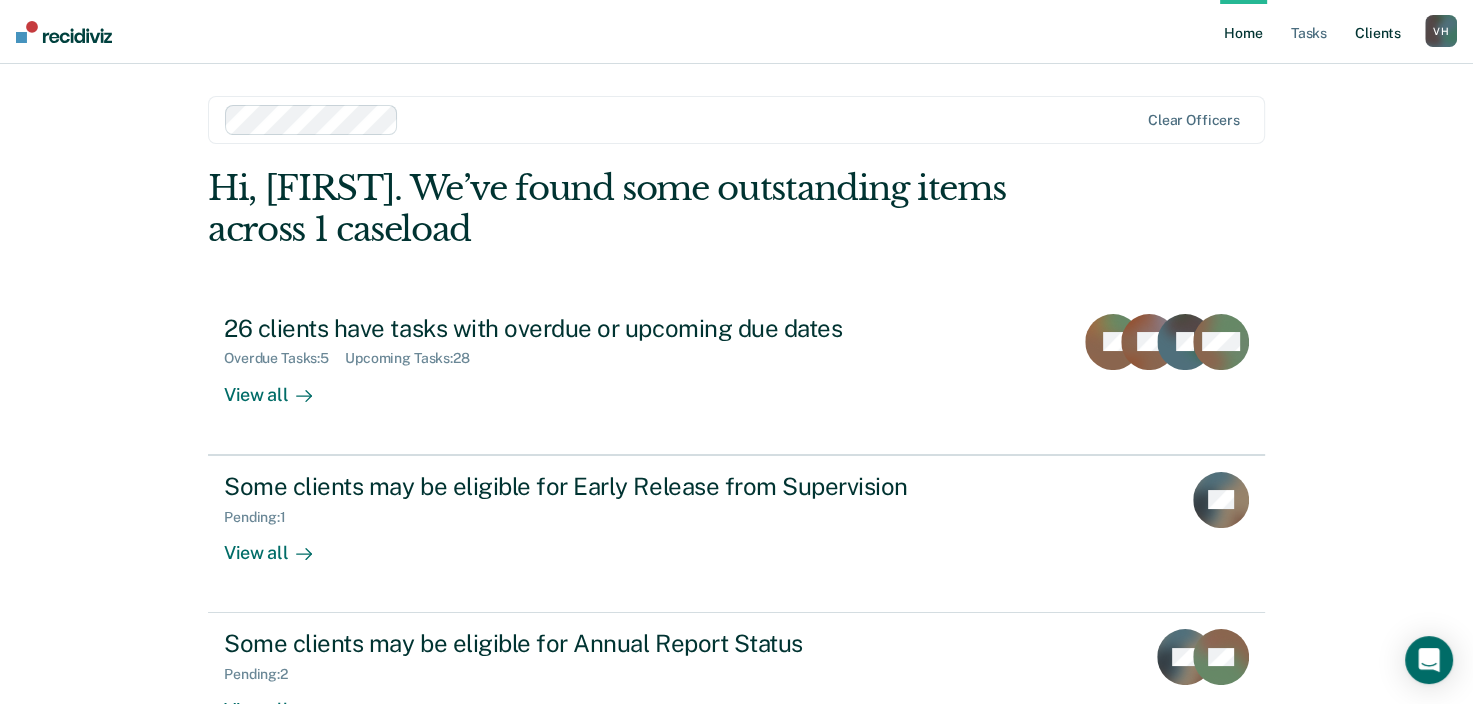 click on "Client s" at bounding box center [1378, 32] 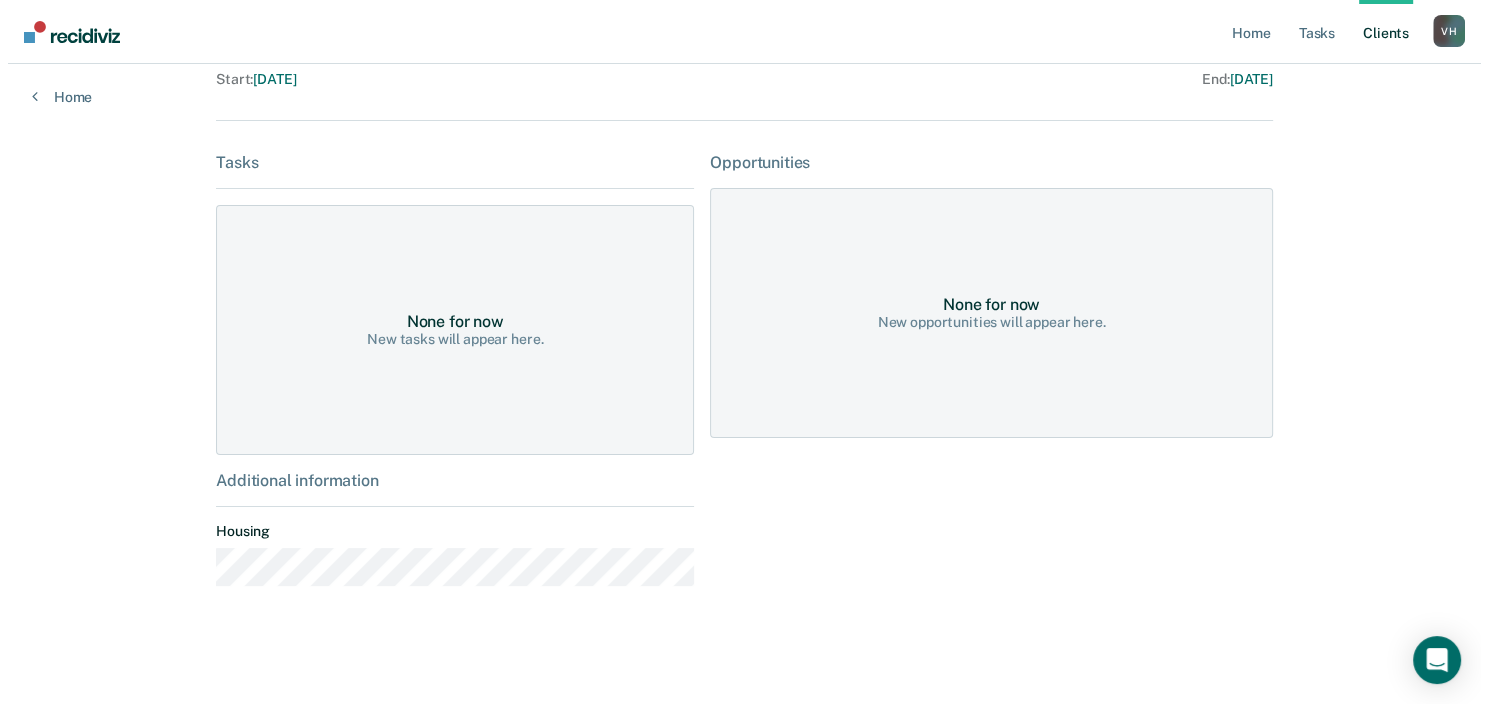 scroll, scrollTop: 0, scrollLeft: 0, axis: both 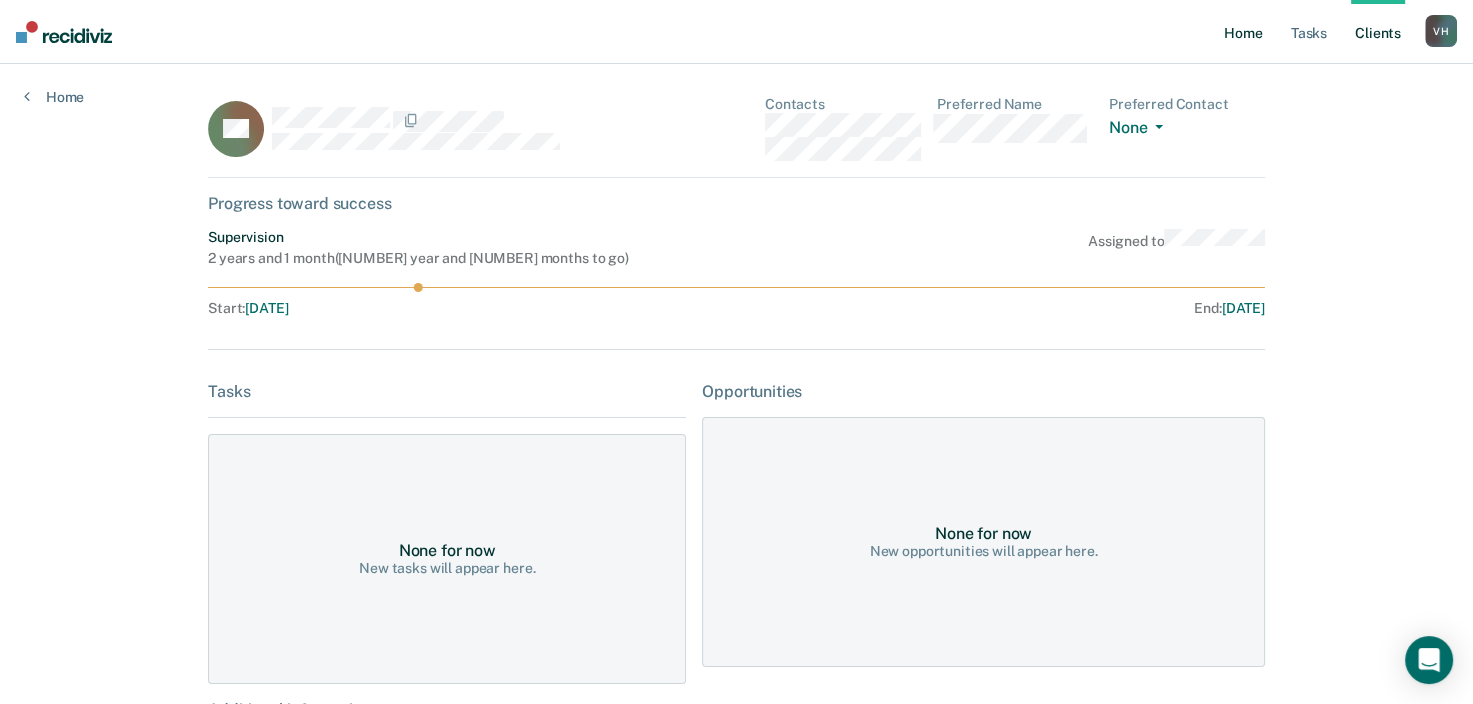 click on "Home" at bounding box center (1243, 32) 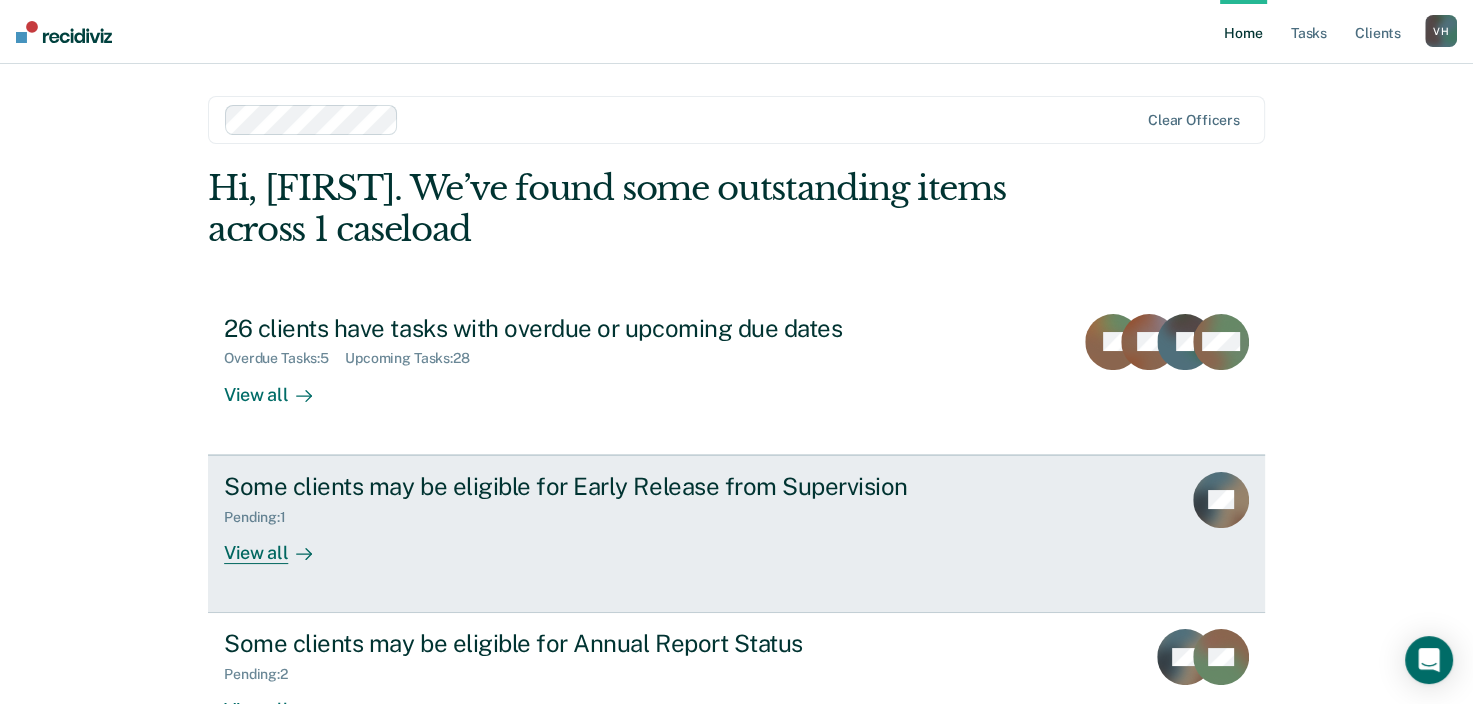 click on "View all" at bounding box center [280, 544] 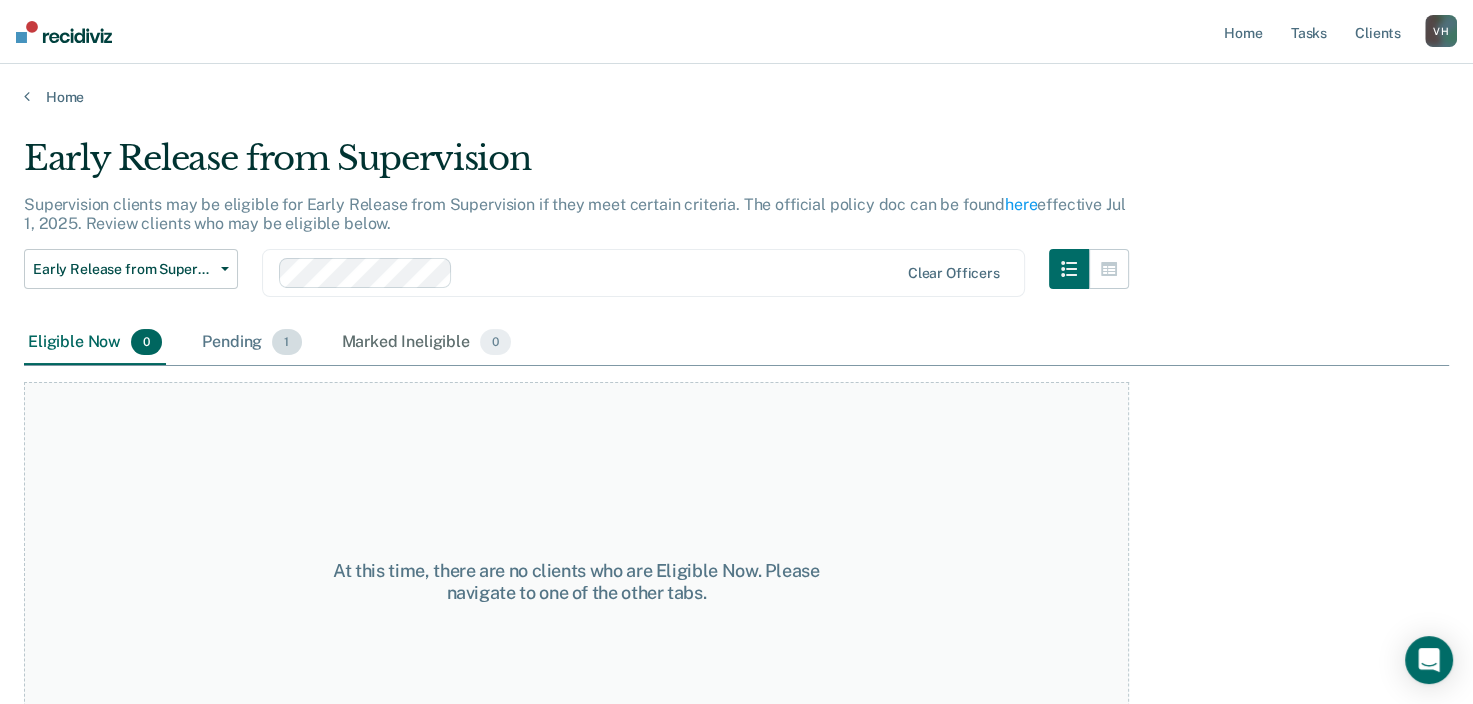click on "Pending 1" at bounding box center [251, 343] 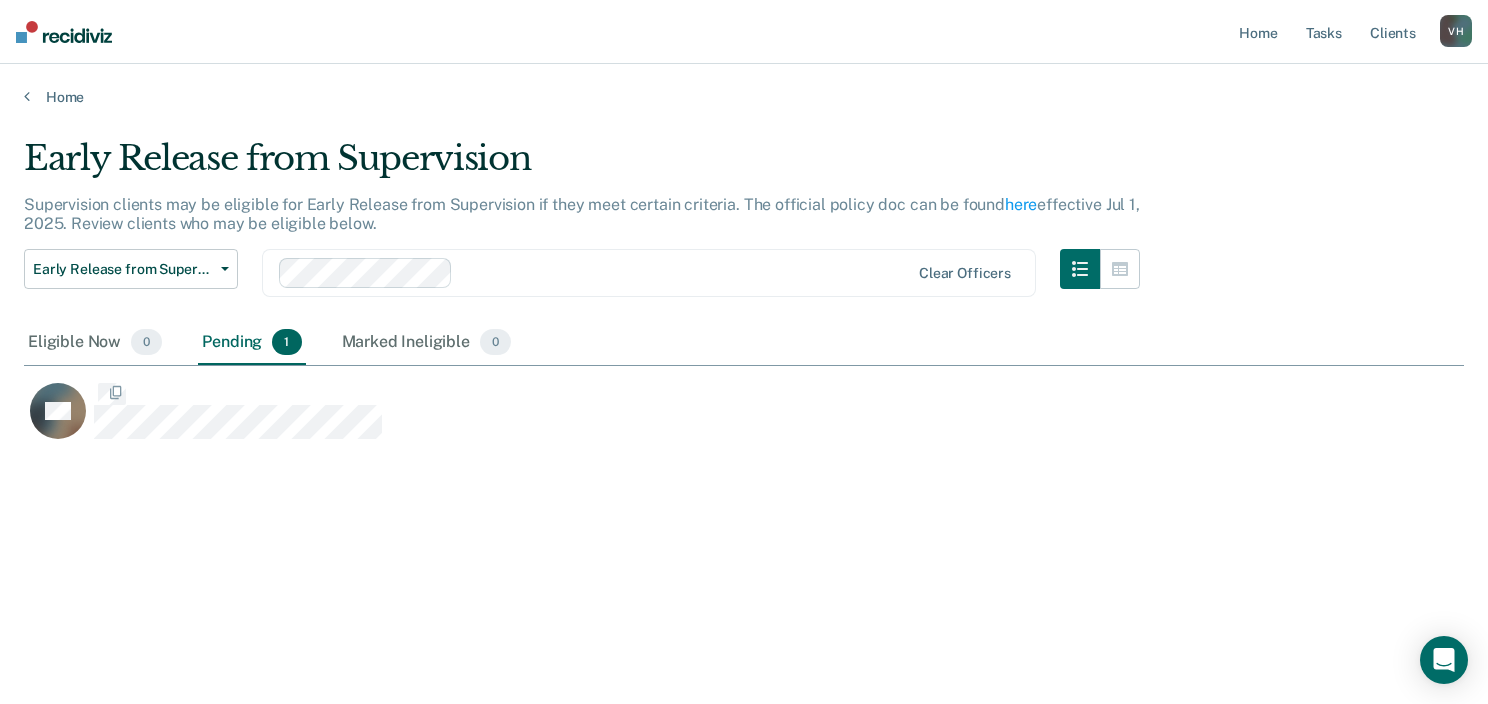 scroll, scrollTop: 16, scrollLeft: 16, axis: both 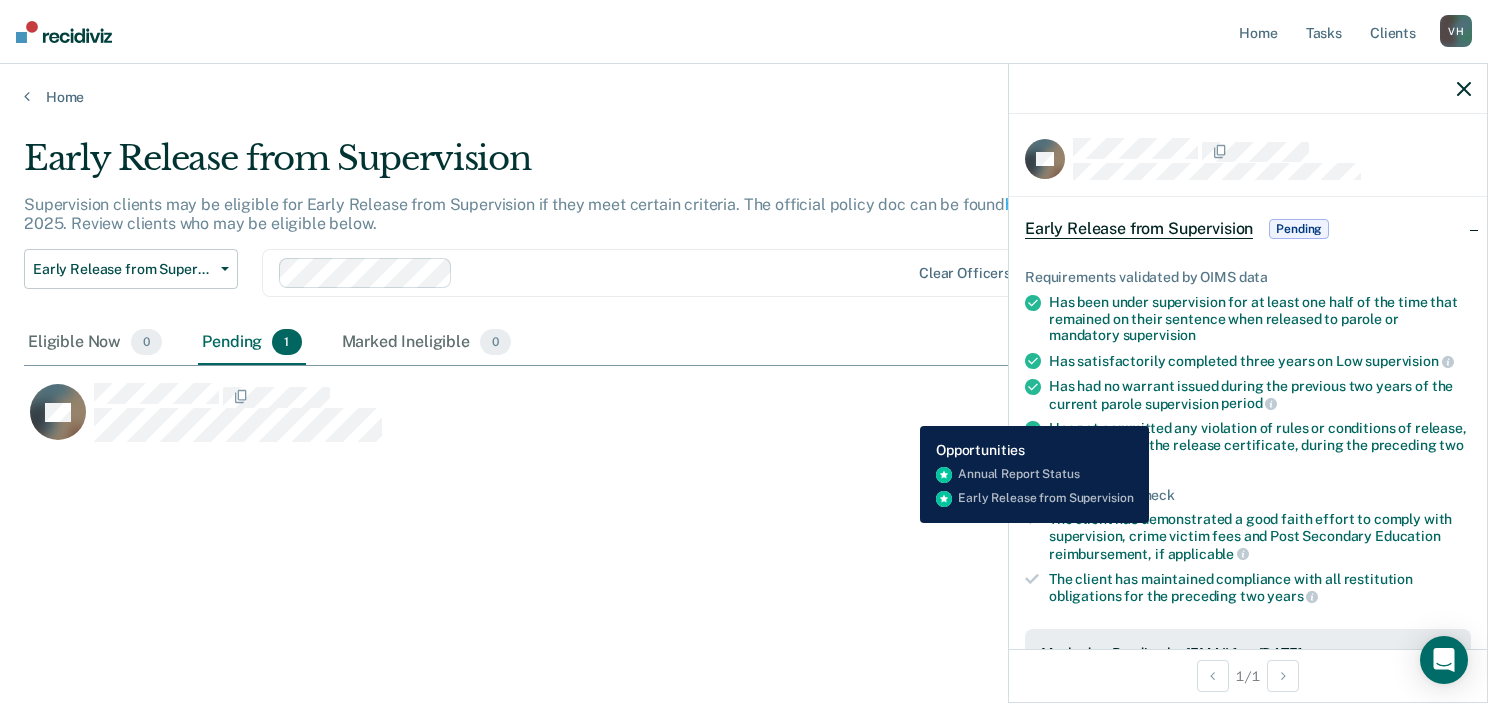 click on "GB   Download Form" at bounding box center (642, 412) 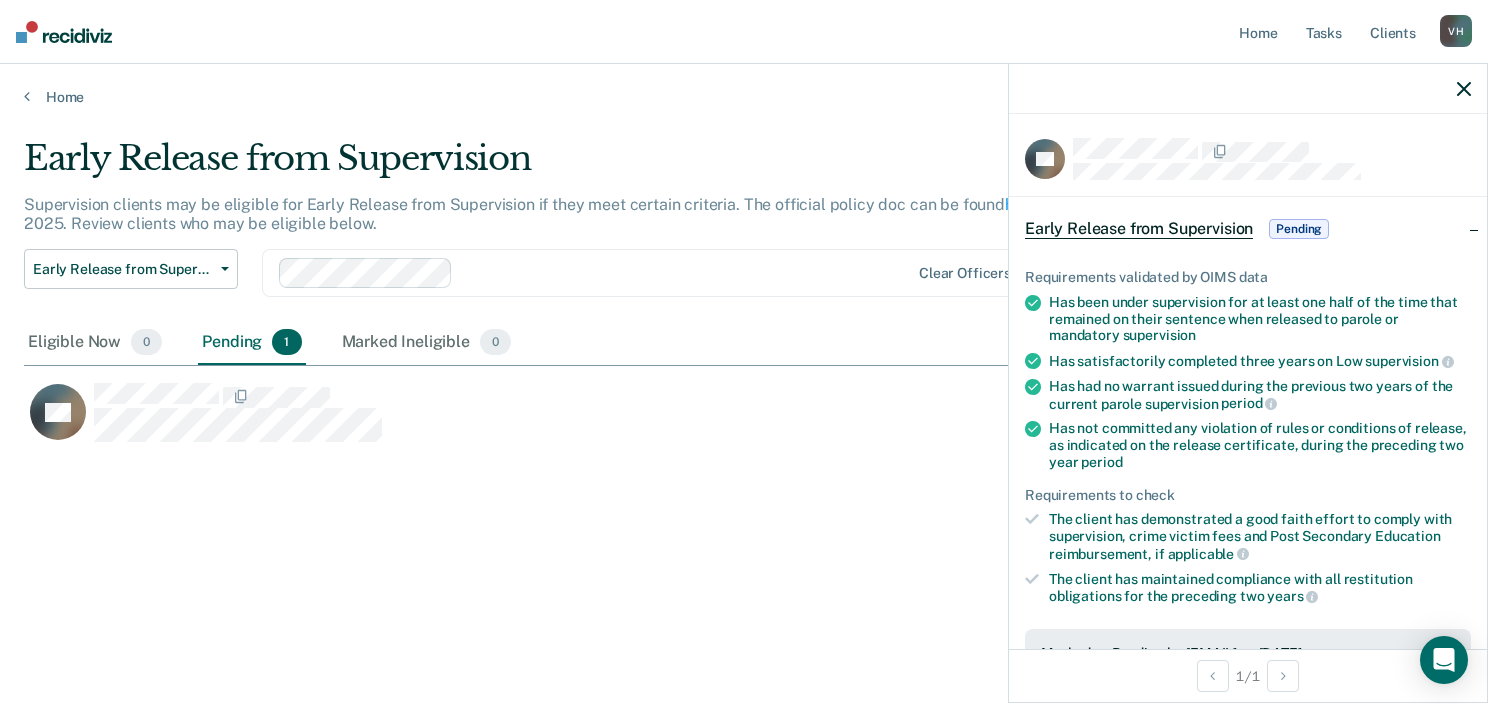 click on "Pending" at bounding box center [1299, 229] 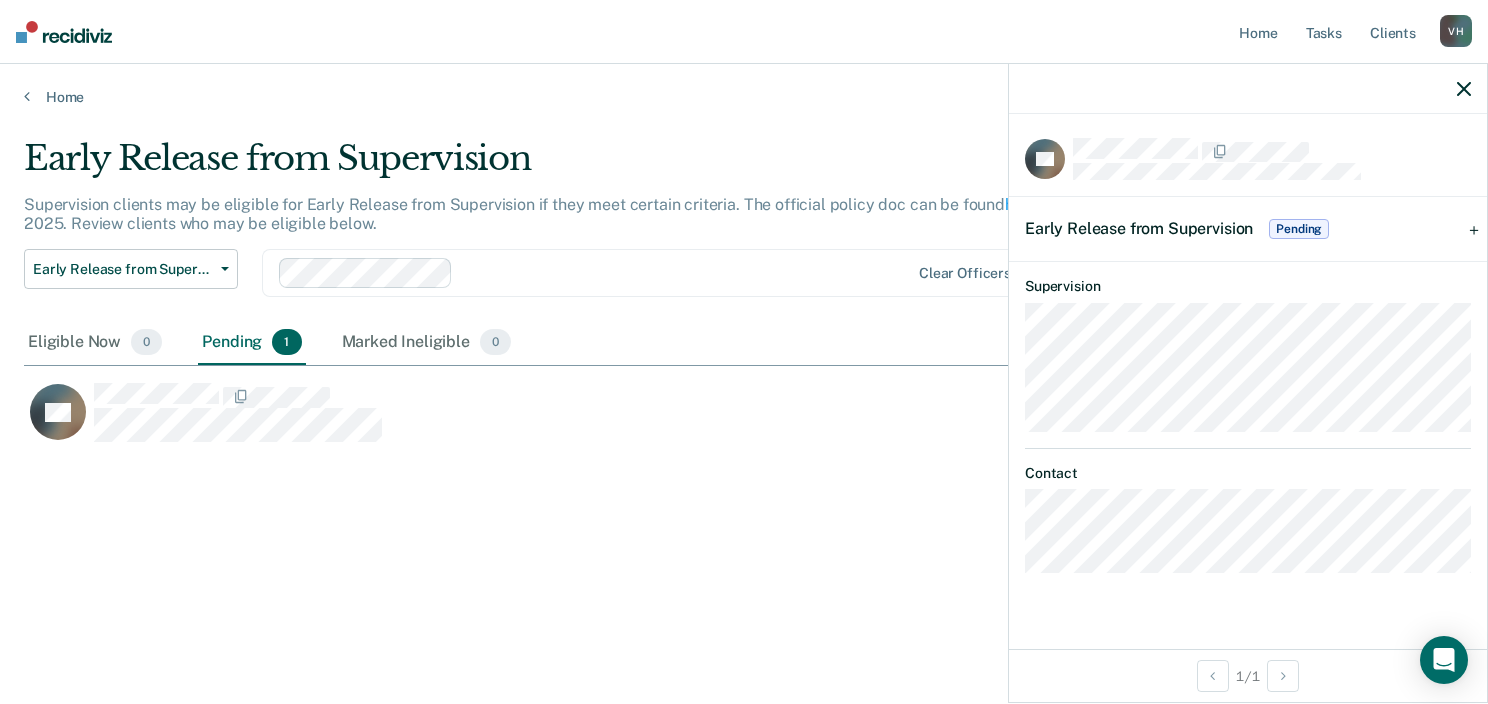 click 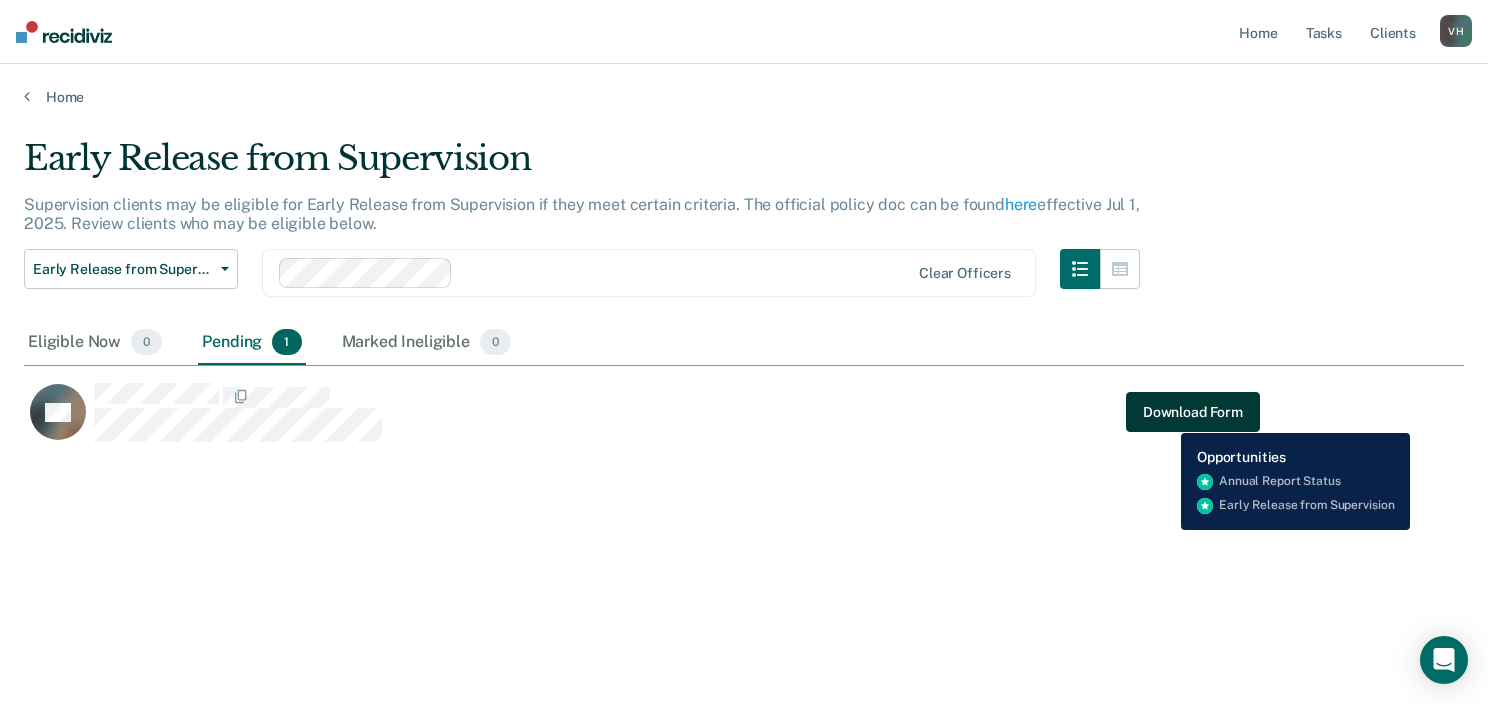click on "Download Form" at bounding box center [1193, 412] 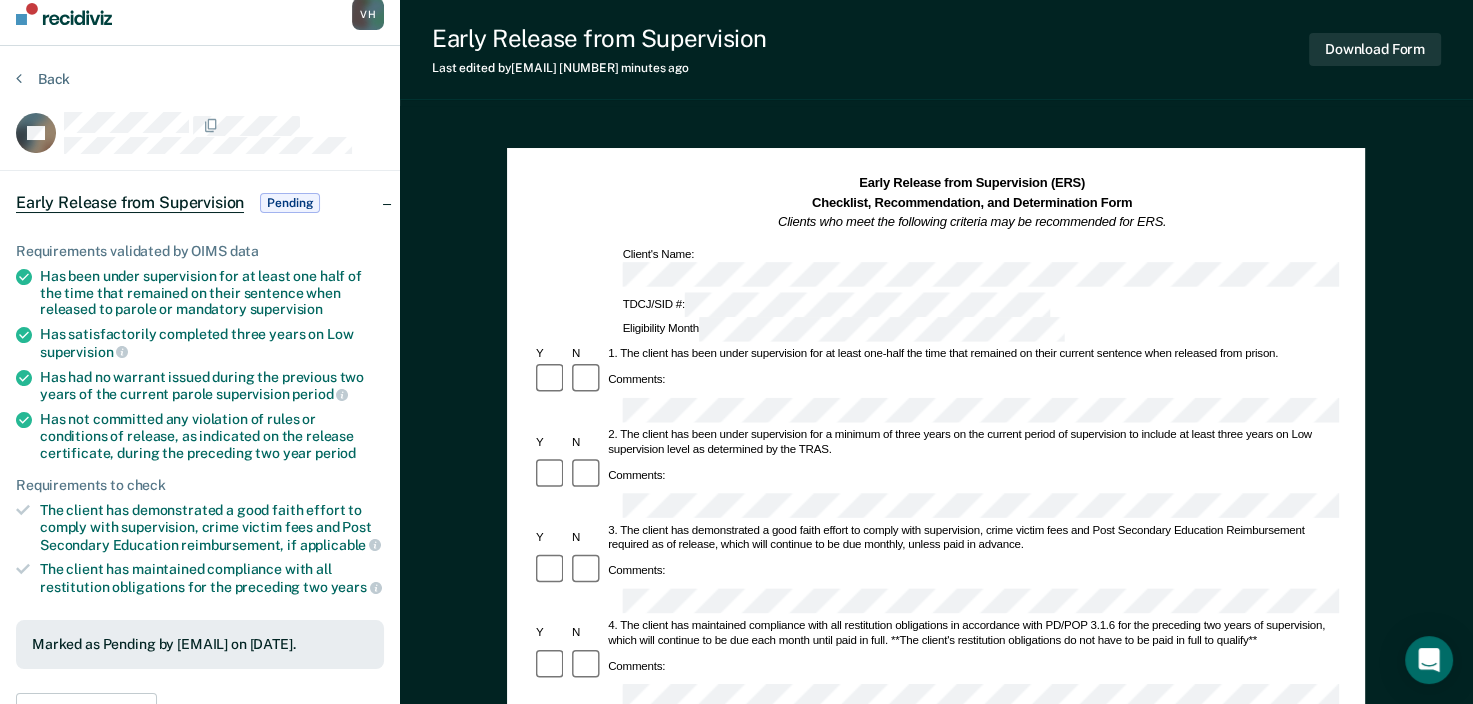 scroll, scrollTop: 0, scrollLeft: 0, axis: both 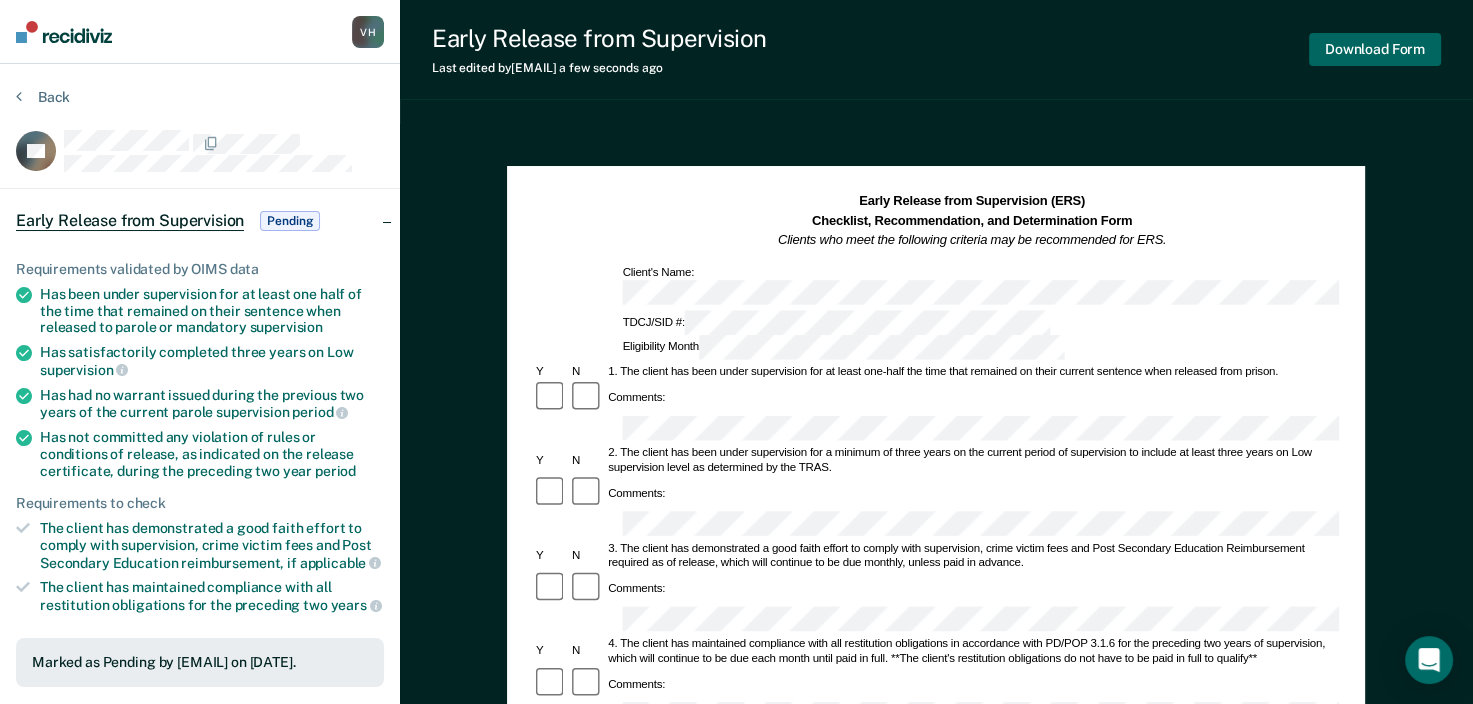 click on "Download Form" at bounding box center (1375, 49) 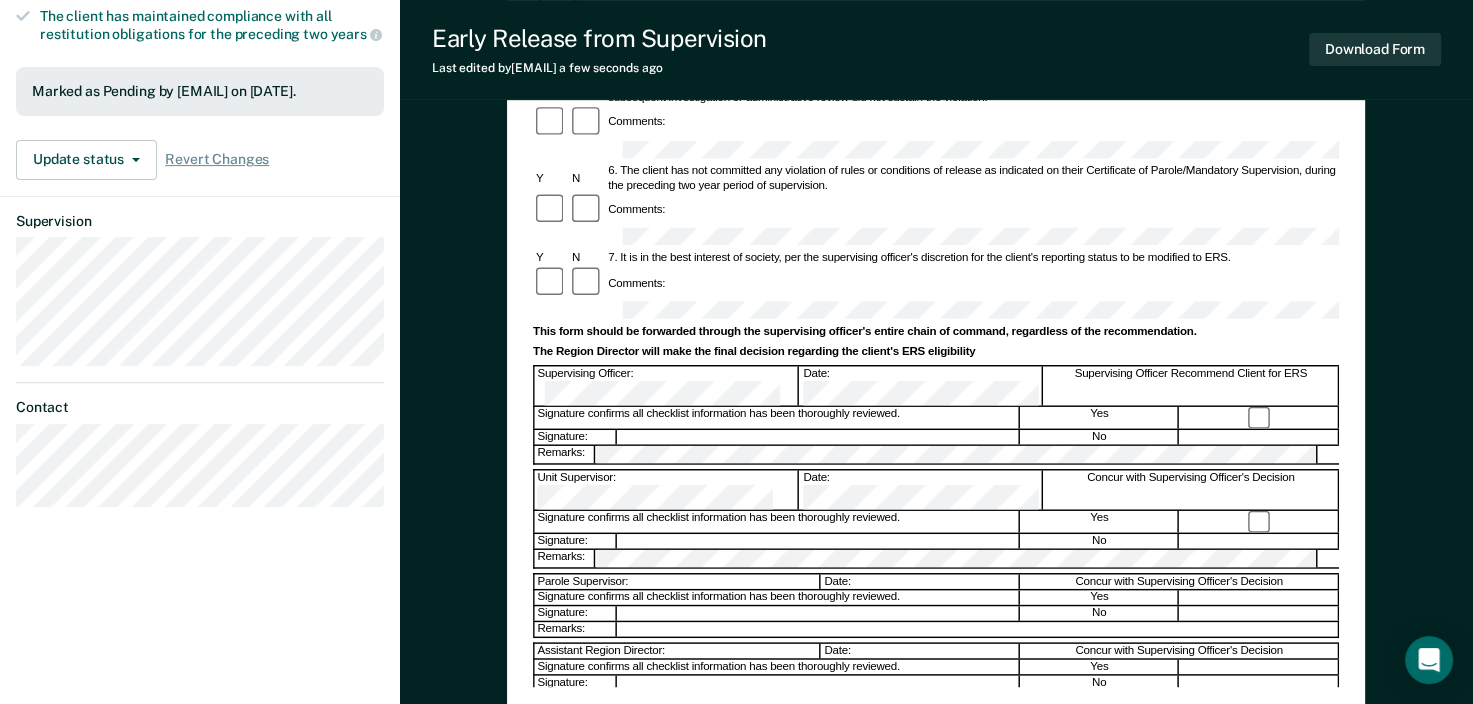 scroll, scrollTop: 570, scrollLeft: 0, axis: vertical 